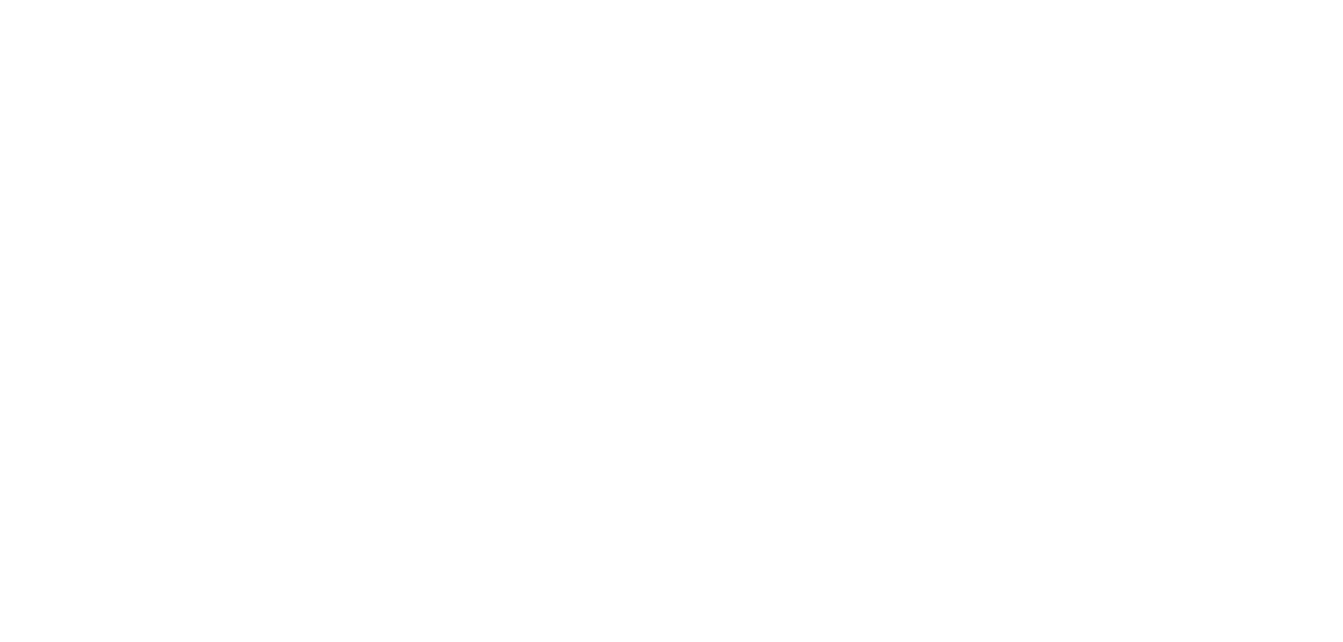 scroll, scrollTop: 0, scrollLeft: 0, axis: both 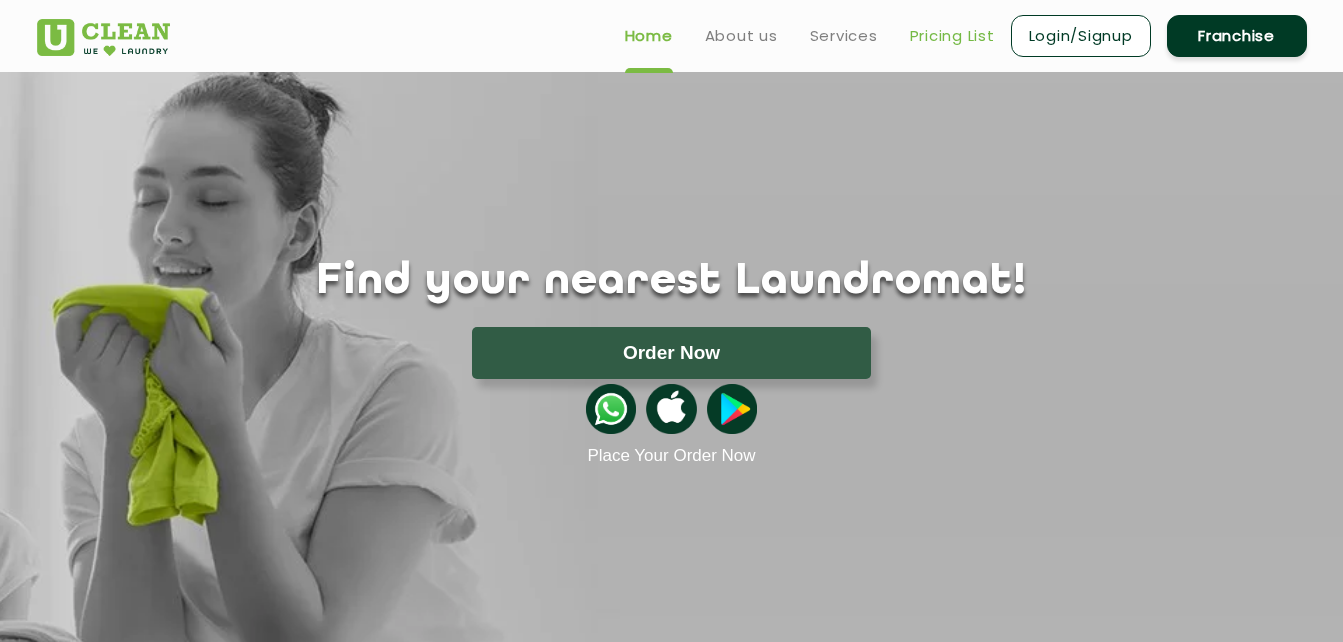 click on "Pricing List" at bounding box center (952, 36) 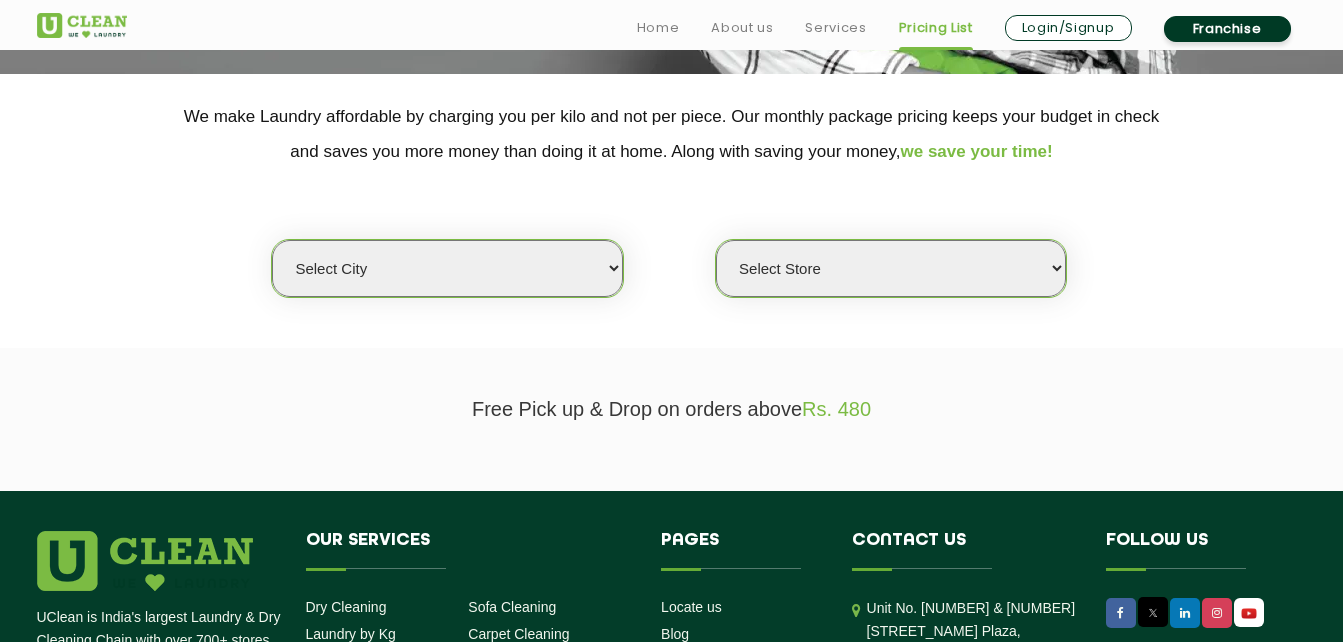 scroll, scrollTop: 392, scrollLeft: 0, axis: vertical 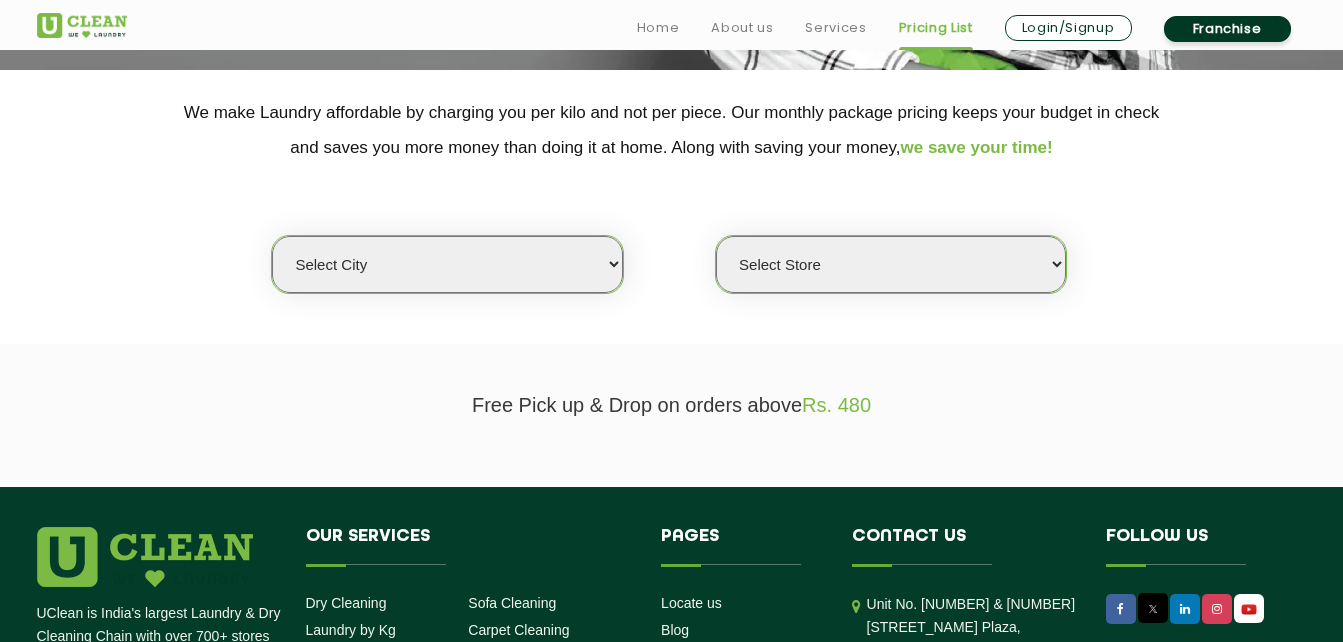click on "Select city Aalo Agartala Agra Ahmedabad Akola Aligarh Alwar - UClean Select Amravati Aurangabad Ayodhya Bahadurgarh Bahraich Baleswar Baramulla Bareilly Barmer Barpeta Bathinda Belgaum Bengaluru Berhampur Bettiah Bhagalpur Bhilwara Bhiwadi Bhopal Bhubaneshwar Bidar Bikaner Bilaspur Bokaro Bongaigaon [CITY] Chennai Chitrakoot Cochin Coimbatore Cooch Behar Coonoor Daman Danapur Darrang Daudnagar Dehradun [CITY] Deoghar Dhanbad Dharwad Dhule Dibrugarh Digboi Dimapur Dindigul Duliajan Ellenabad Erode [CITY] Gandhidham Gandhinagar Garia Ghaziabad Goa Gohana Golaghat Gonda Gorakhpur Gurugram Guwahati Gwalior Haldwani Hamirpur Hanumangarh Haridwar Hingoli Hojai Howrah Hubli Hyderabad Imphal Indore Itanagar Jagdalpur Jagraon Jaipur Jaipur - Select Jammu Jamshedpur Jehanabad Jhansi Jodhpur Jorhat Kaithal Kakinada Kanpur Kargil Karimganj Kathmandu Kharupetia Khopoli Kochi Kohima Kokapet Kokrajhar Kolhapur [CITY] Kota - Select Kotdwar Krishnanagar Kundli Kurnool Latur Leh Longding Lower Subansiri Lucknow Madurai" at bounding box center [447, 264] 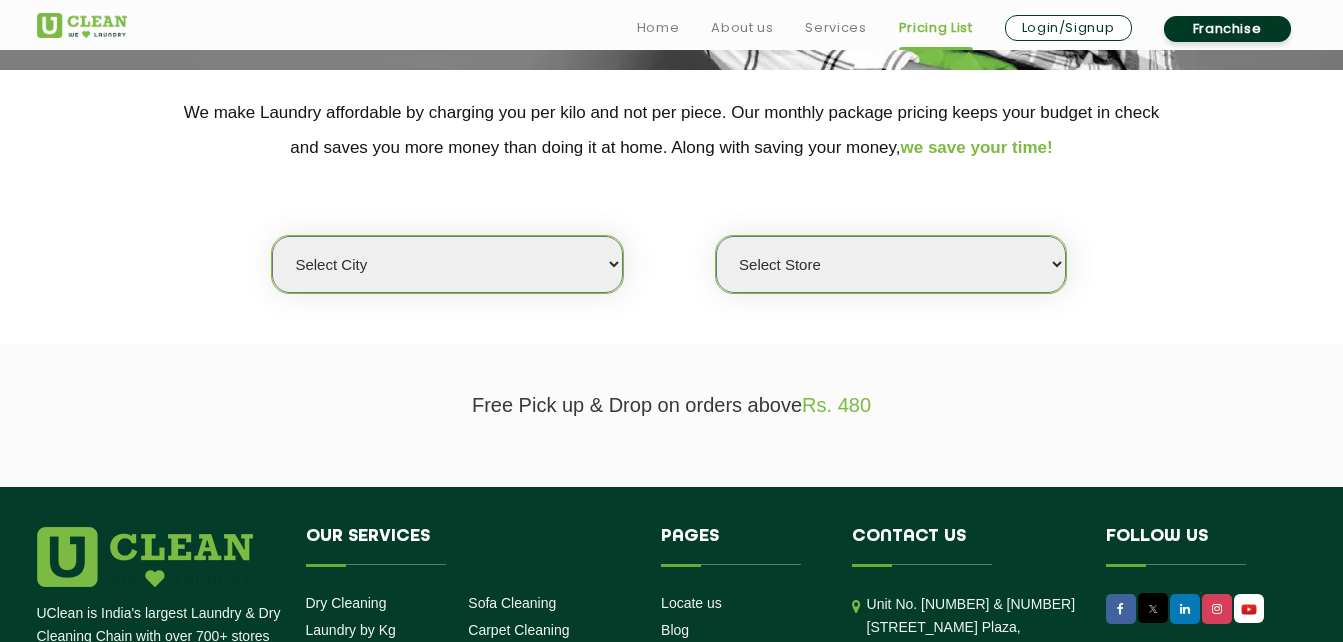 select on "76" 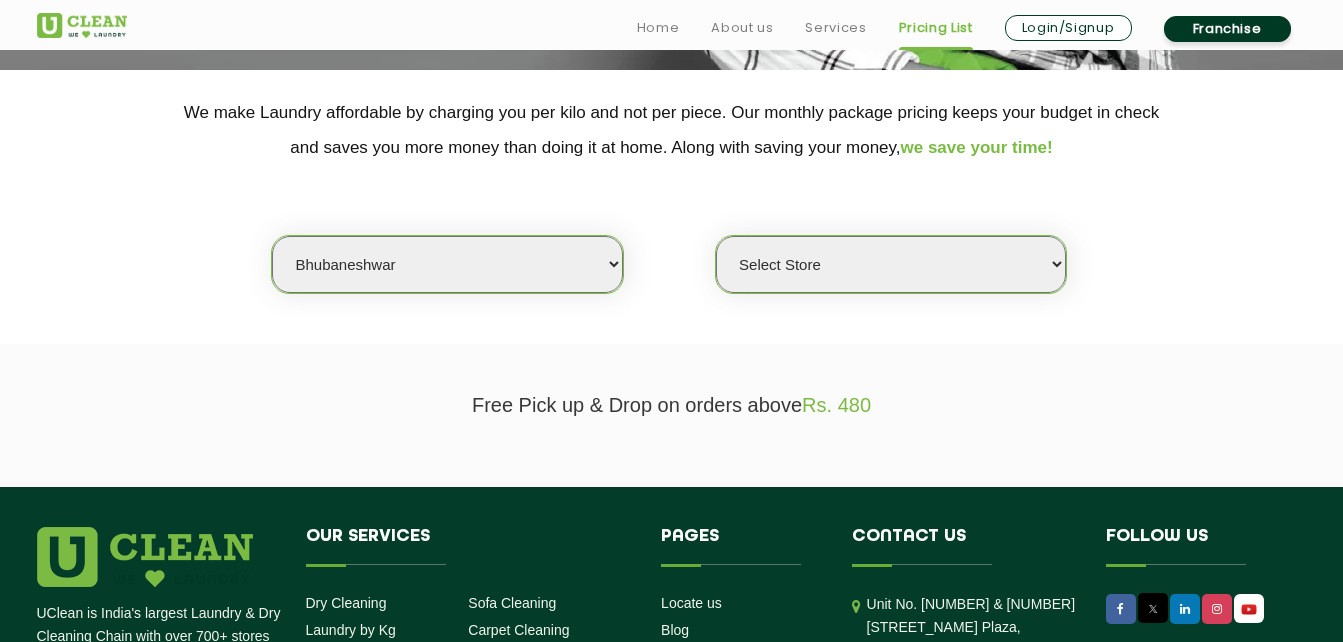 click on "Select city Aalo Agartala Agra Ahmedabad Akola Aligarh Alwar - UClean Select Amravati Aurangabad Ayodhya Bahadurgarh Bahraich Baleswar Baramulla Bareilly Barmer Barpeta Bathinda Belgaum Bengaluru Berhampur Bettiah Bhagalpur Bhilwara Bhiwadi Bhopal Bhubaneshwar Bidar Bikaner Bilaspur Bokaro Bongaigaon [CITY] Chennai Chitrakoot Cochin Coimbatore Cooch Behar Coonoor Daman Danapur Darrang Daudnagar Dehradun [CITY] Deoghar Dhanbad Dharwad Dhule Dibrugarh Digboi Dimapur Dindigul Duliajan Ellenabad Erode [CITY] Gandhidham Gandhinagar Garia Ghaziabad Goa Gohana Golaghat Gonda Gorakhpur Gurugram Guwahati Gwalior Haldwani Hamirpur Hanumangarh Haridwar Hingoli Hojai Howrah Hubli Hyderabad Imphal Indore Itanagar Jagdalpur Jagraon Jaipur Jaipur - Select Jammu Jamshedpur Jehanabad Jhansi Jodhpur Jorhat Kaithal Kakinada Kanpur Kargil Karimganj Kathmandu Kharupetia Khopoli Kochi Kohima Kokapet Kokrajhar Kolhapur [CITY] Kota - Select Kotdwar Krishnanagar Kundli Kurnool Latur Leh Longding Lower Subansiri Lucknow Madurai" at bounding box center (447, 264) 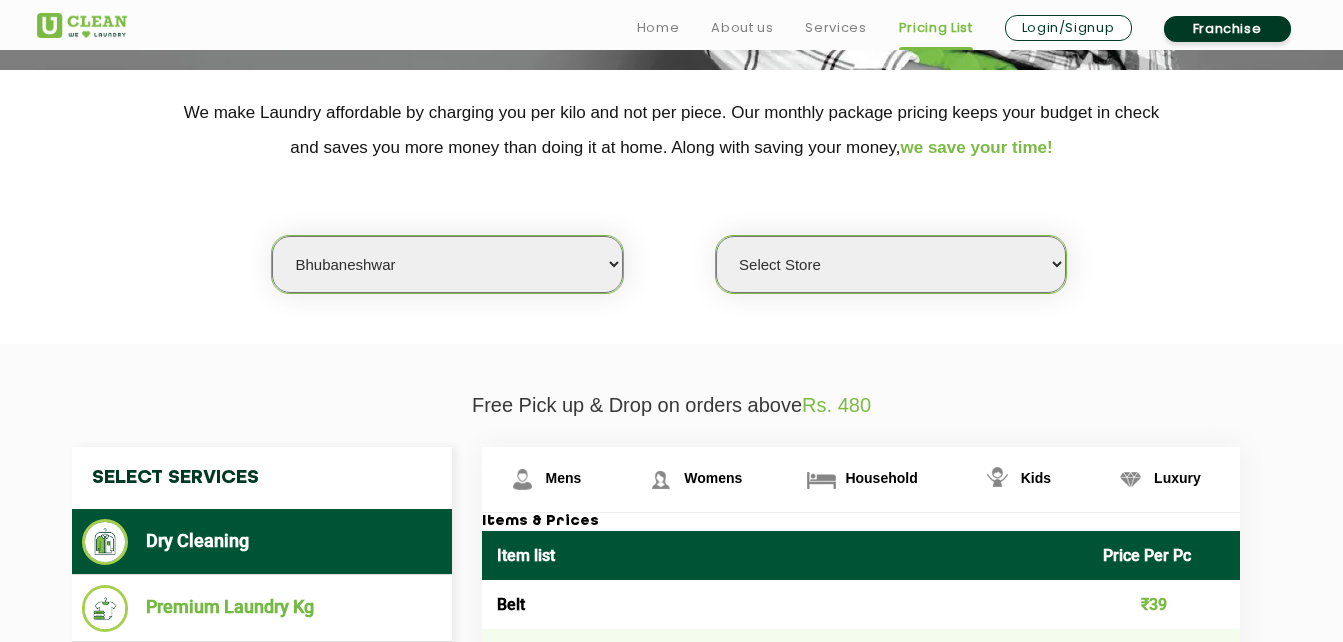 click on "Select Store [CITY] [CITY] [CITY] [CITY] [CITY]" at bounding box center [891, 264] 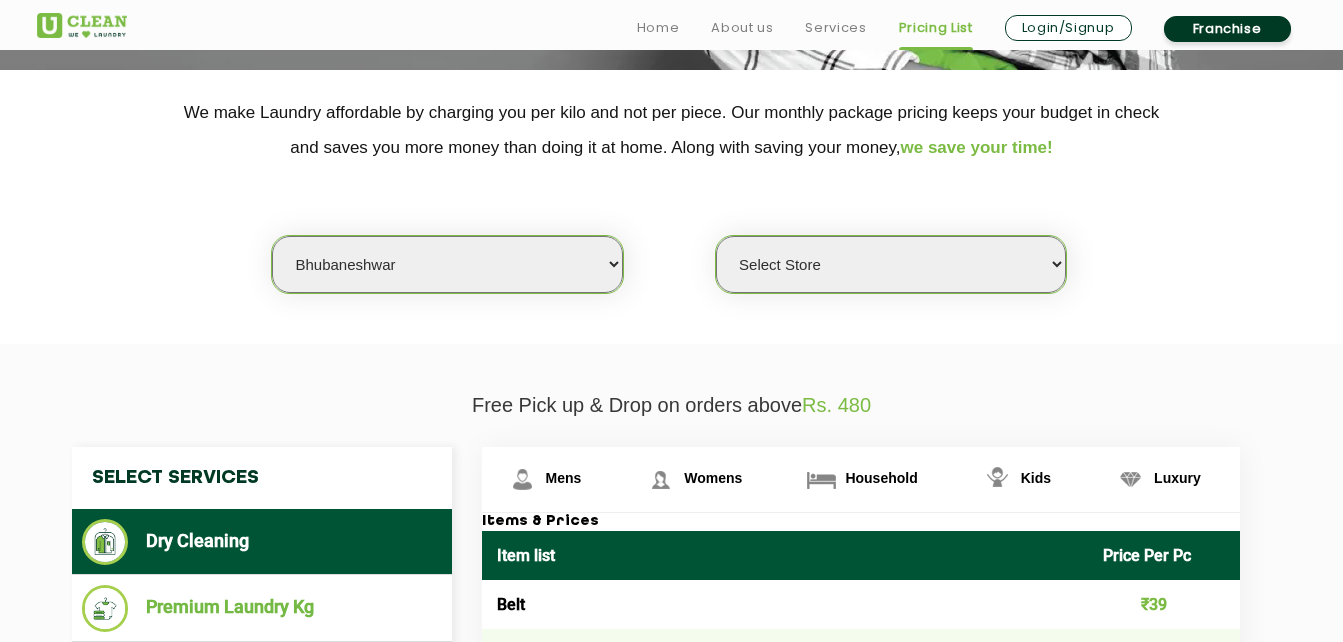 select on "576" 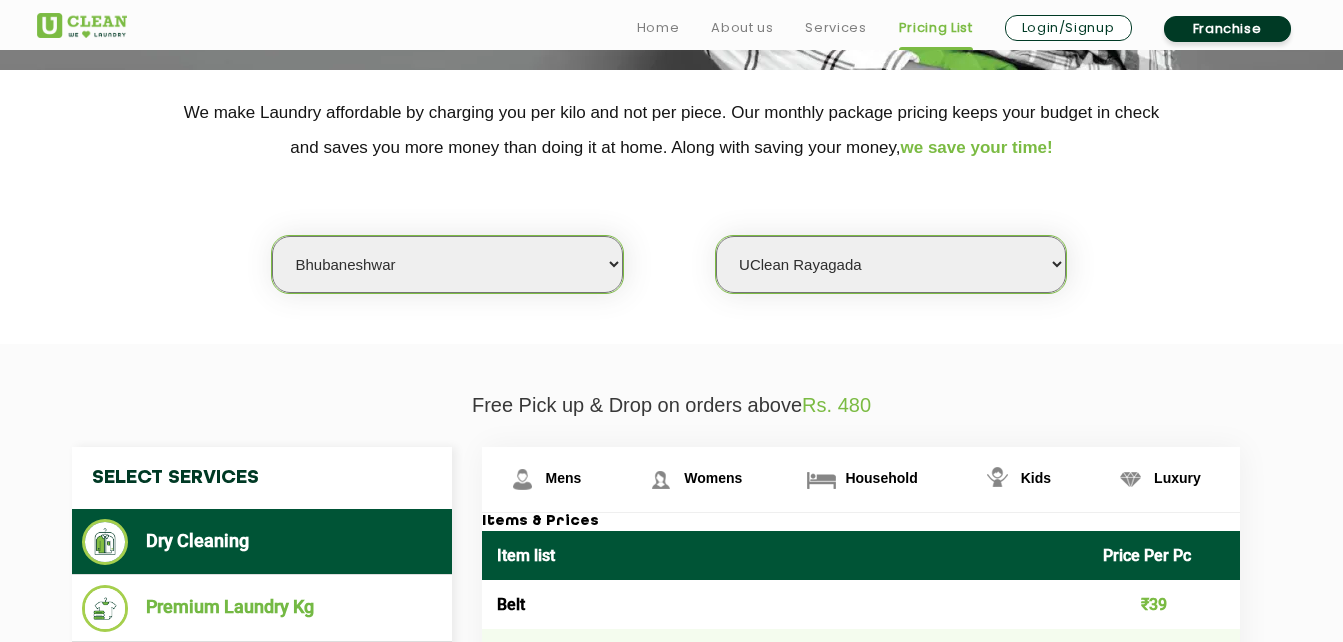 click on "Select Store [CITY] [CITY] [CITY] [CITY] [CITY]" at bounding box center (891, 264) 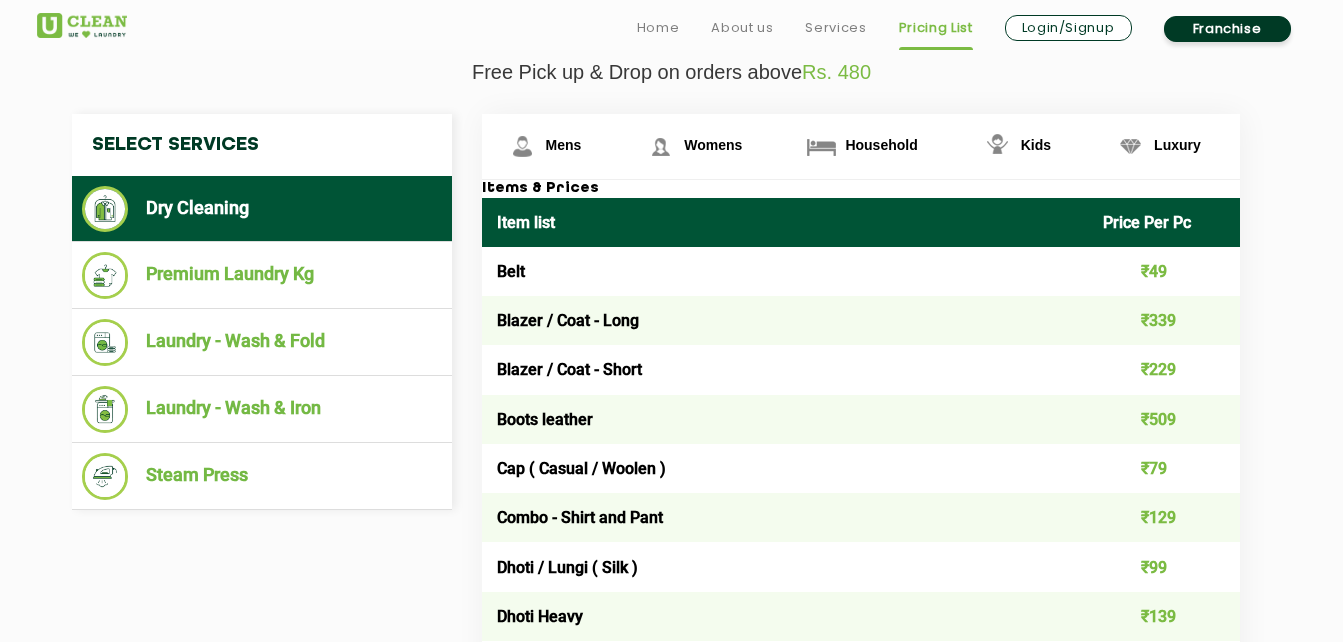 scroll, scrollTop: 740, scrollLeft: 0, axis: vertical 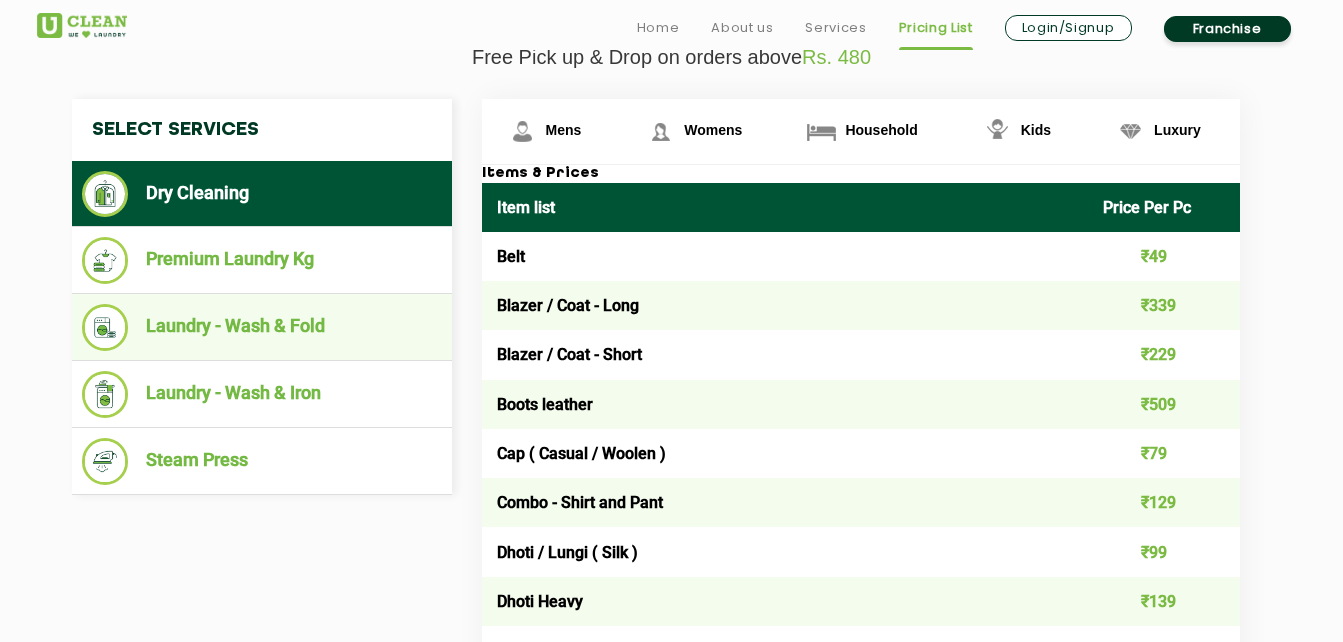 click on "Laundry - Wash & Fold" at bounding box center (262, 327) 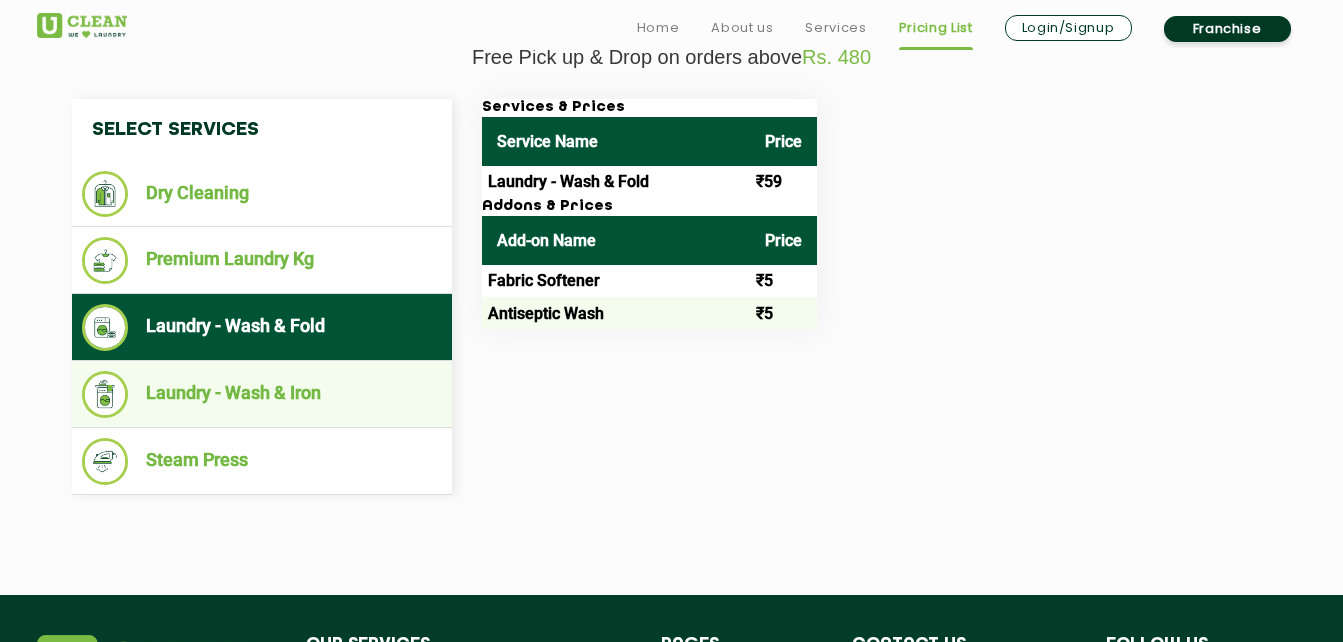 click on "Laundry - Wash & Iron" at bounding box center [262, 394] 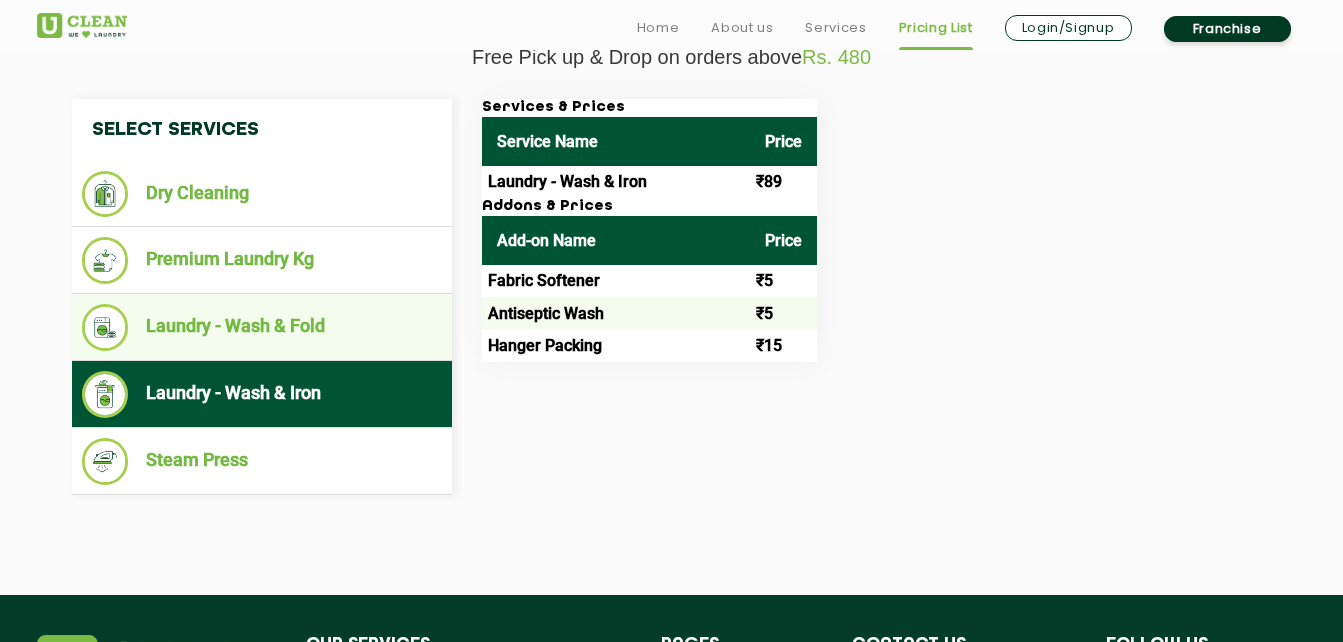 click on "Laundry - Wash & Fold" at bounding box center (262, 327) 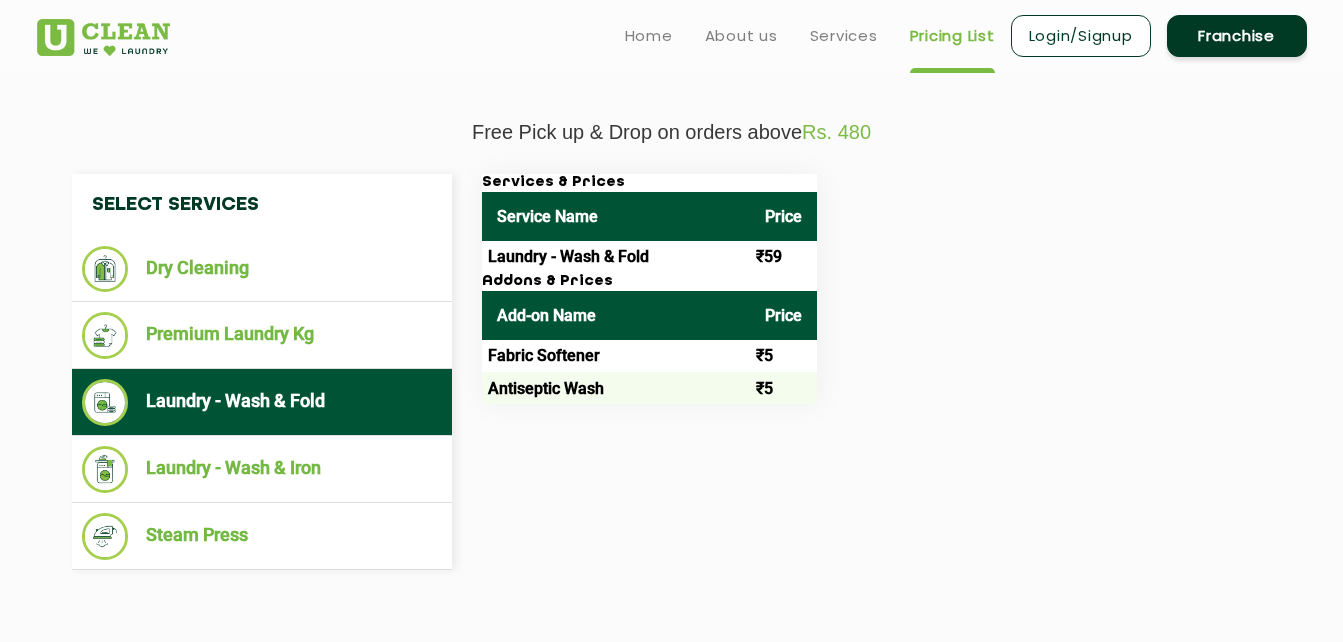 scroll, scrollTop: 662, scrollLeft: 0, axis: vertical 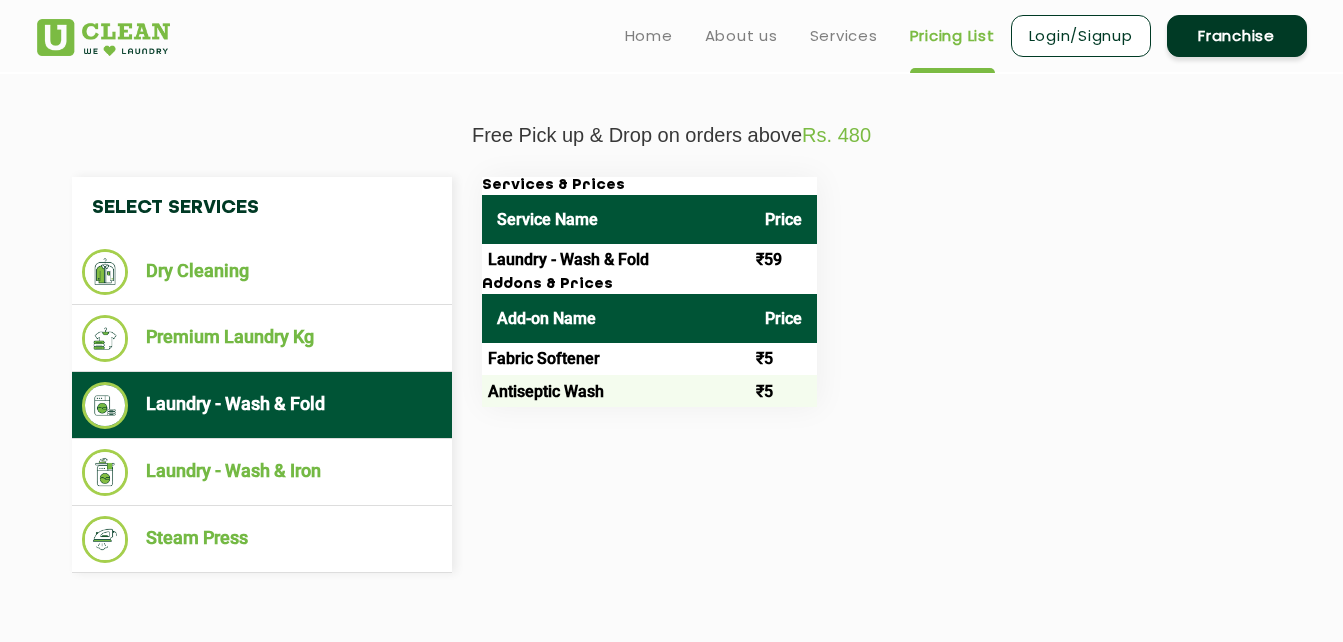 click on "Premium Laundry Kg" at bounding box center (262, 338) 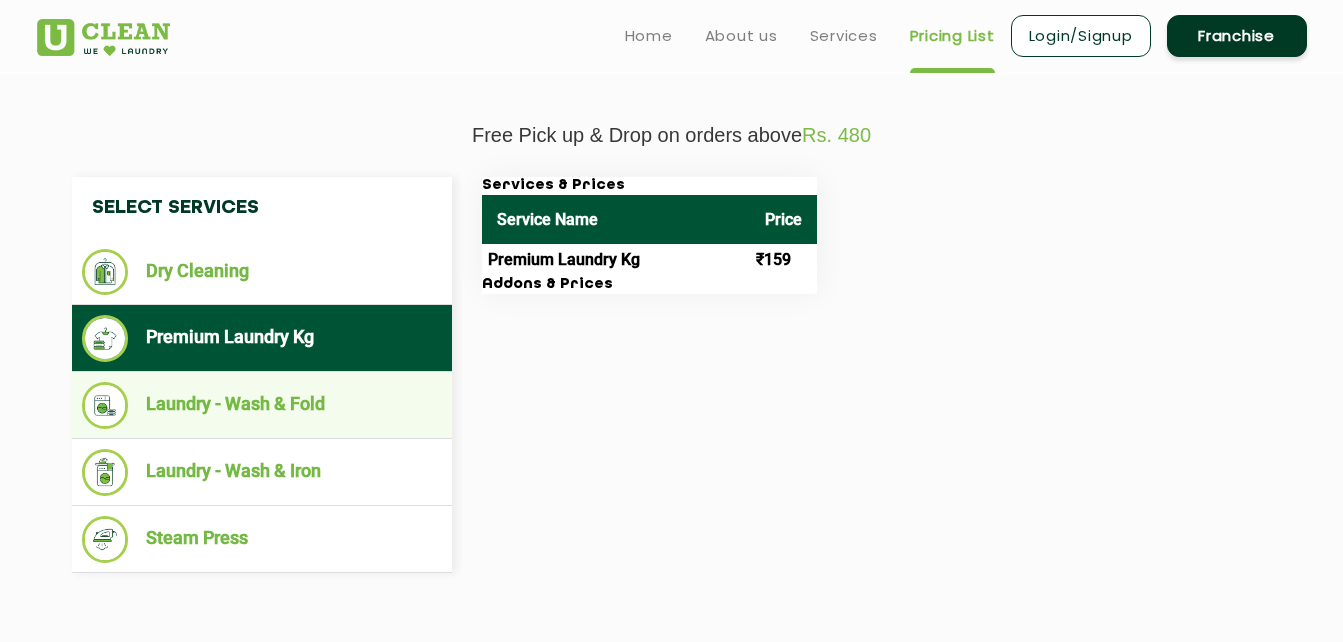 click on "Laundry - Wash & Fold" at bounding box center [262, 405] 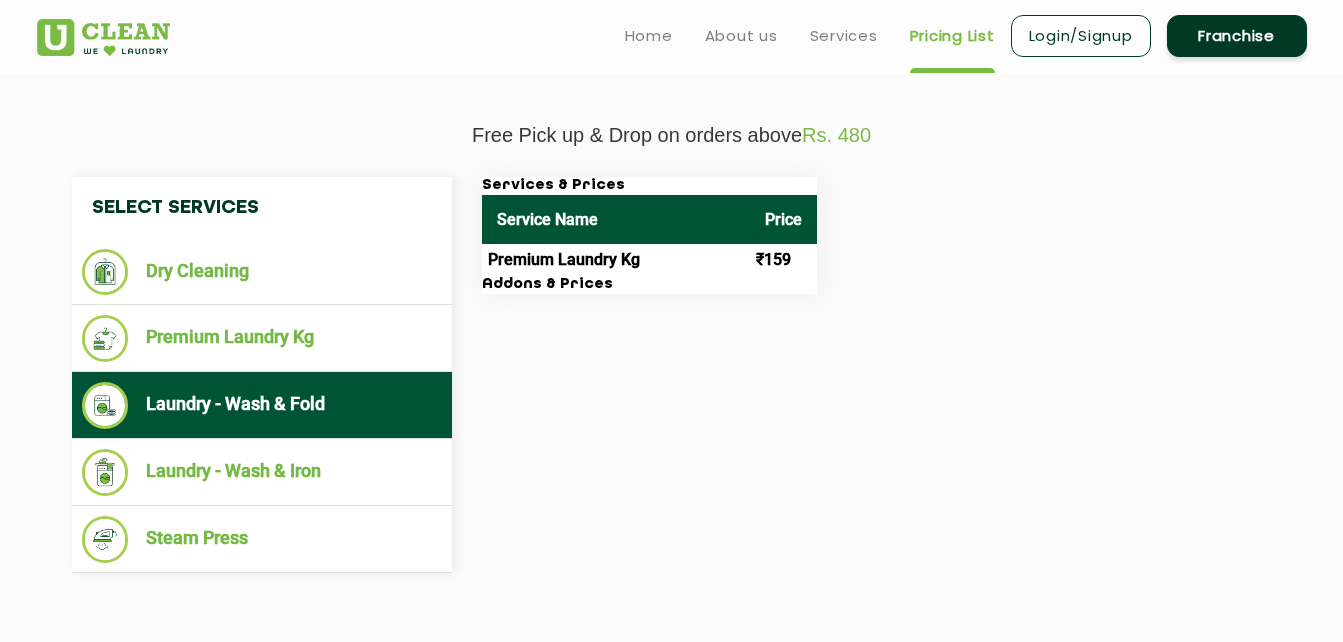 click on "Laundry - Wash & Fold" at bounding box center [262, 405] 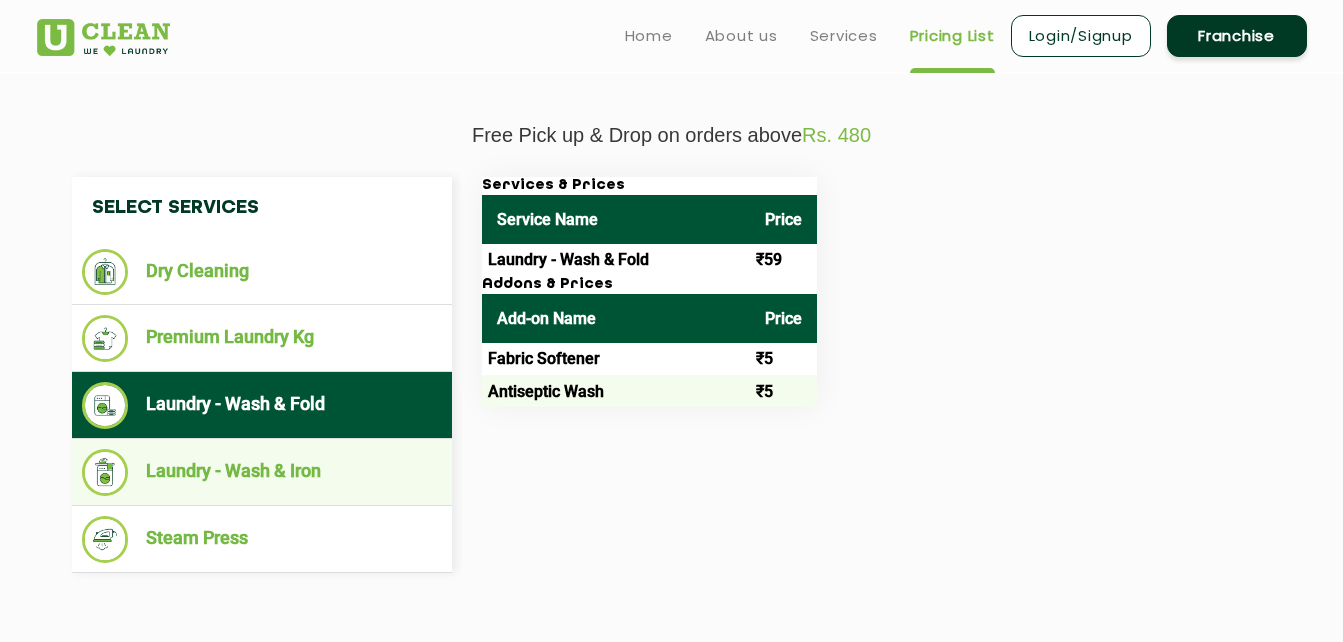 click on "Laundry - Wash & Iron" at bounding box center [262, 472] 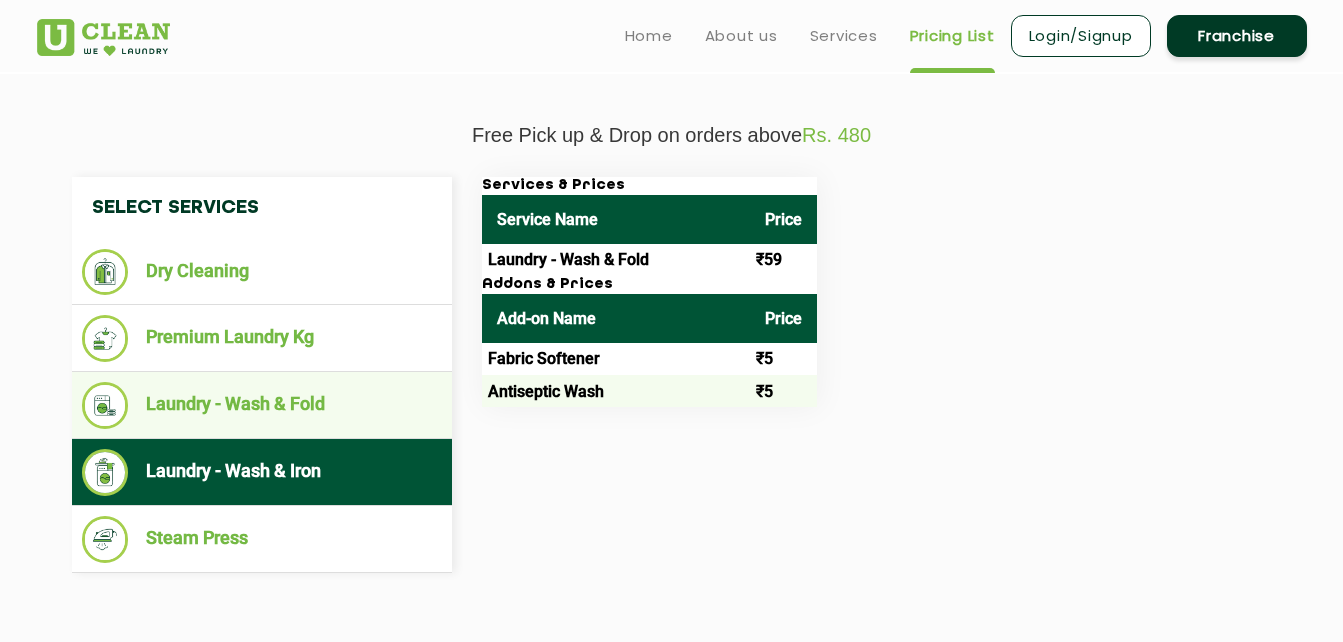 click on "Laundry - Wash & Fold" at bounding box center [262, 405] 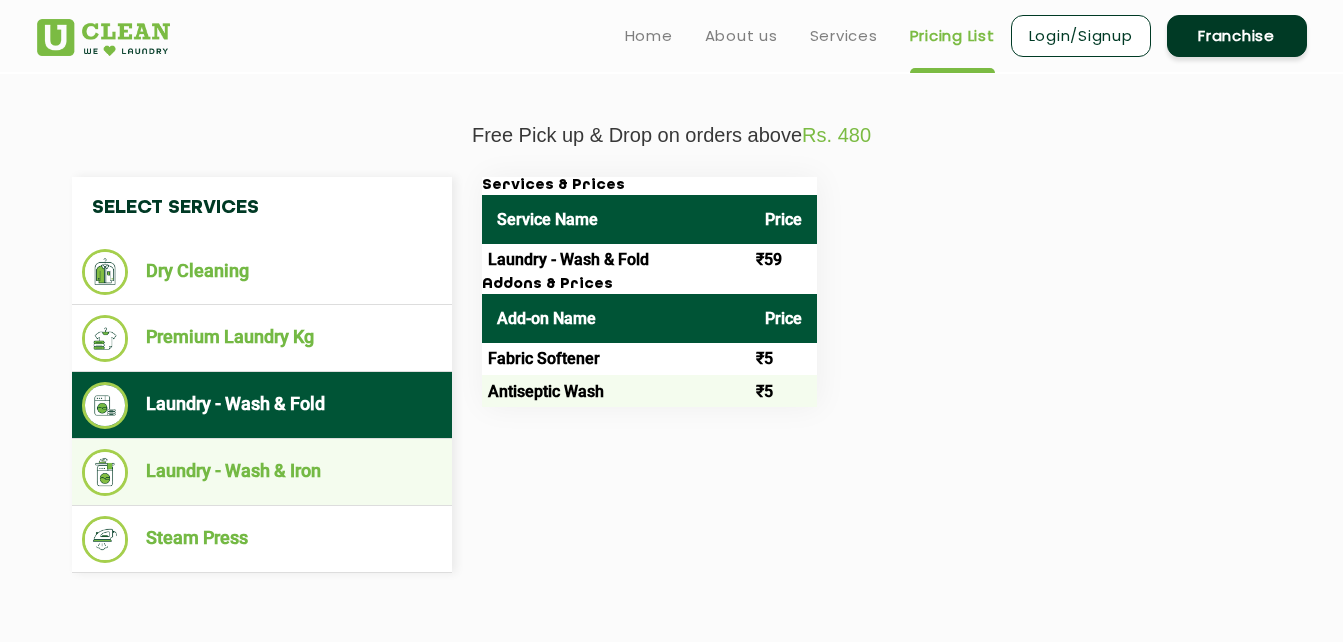 click on "Laundry - Wash & Iron" at bounding box center [262, 472] 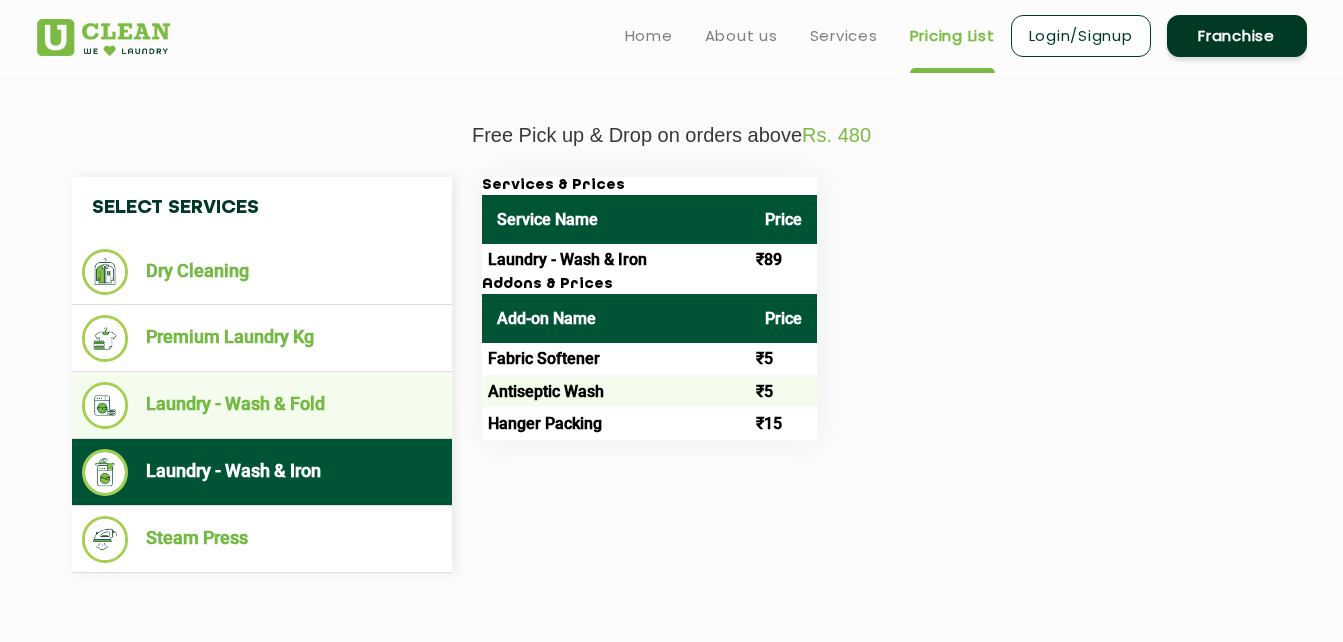 click on "Laundry - Wash & Fold" at bounding box center [262, 405] 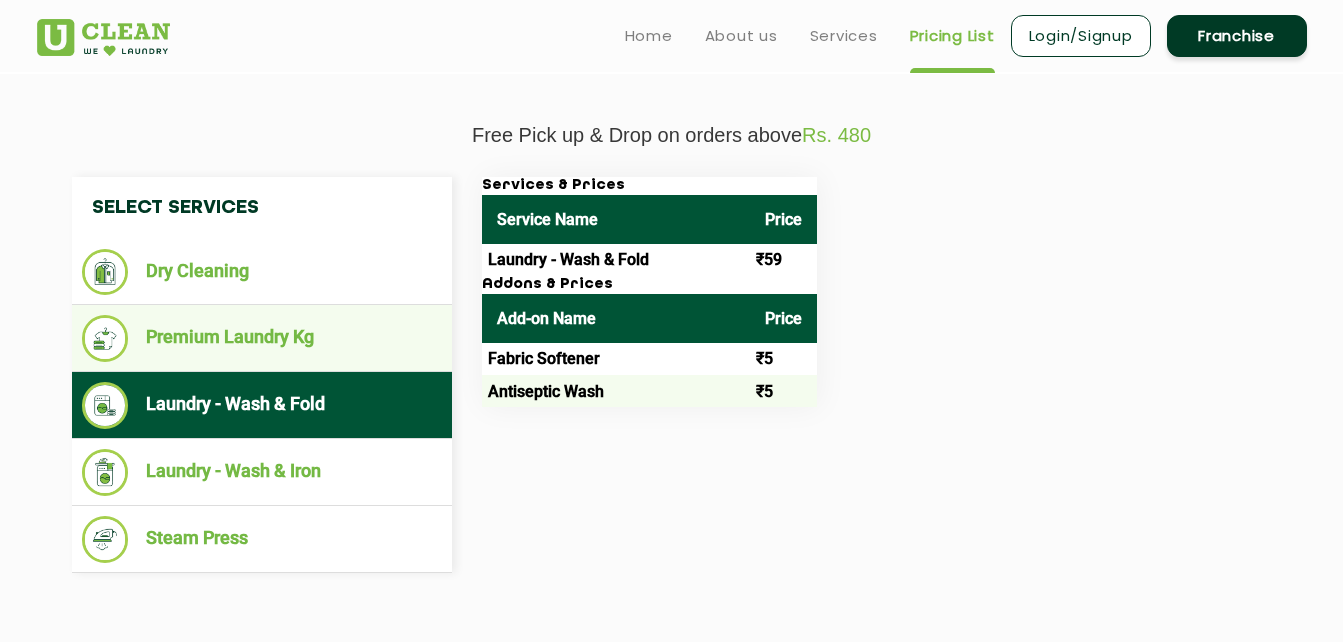 click on "Premium Laundry Kg" at bounding box center (262, 338) 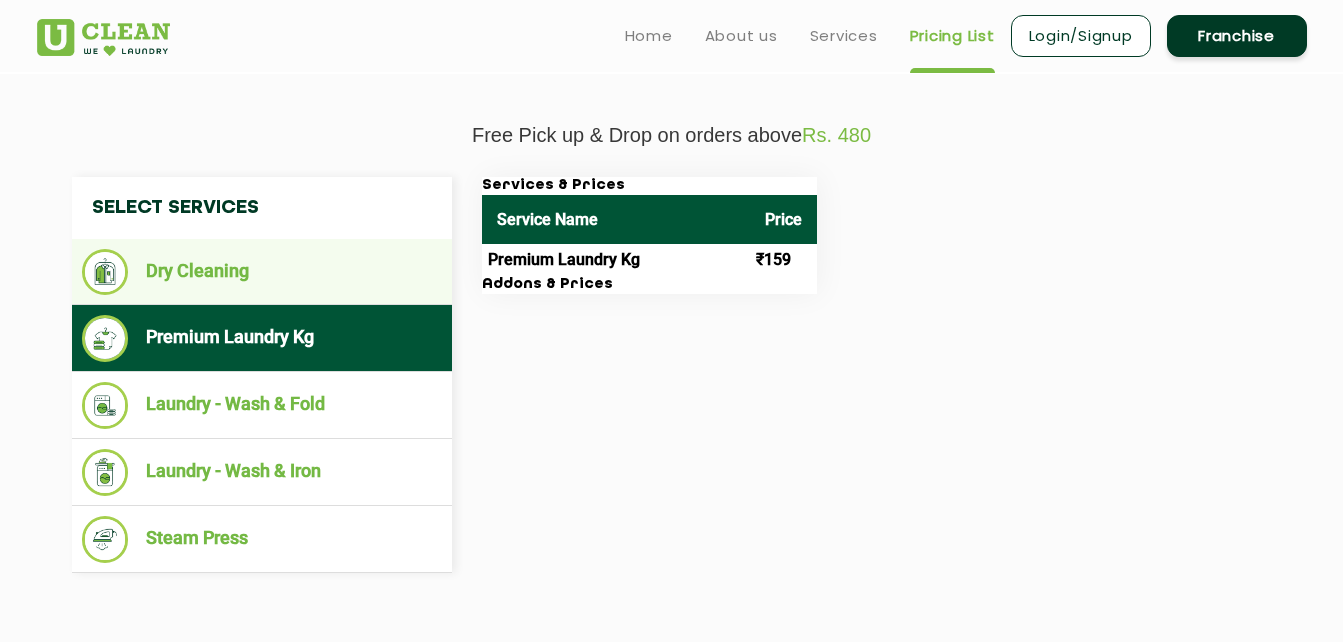 click on "Dry Cleaning" at bounding box center (262, 272) 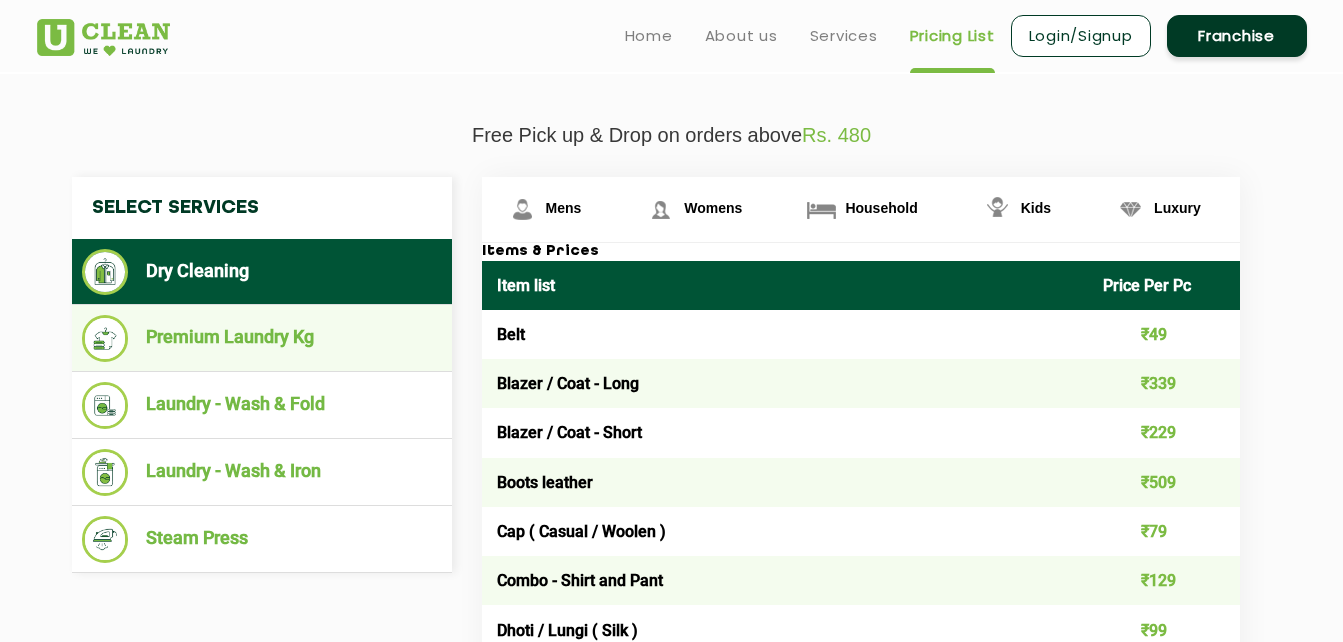 click on "Premium Laundry Kg" at bounding box center [262, 338] 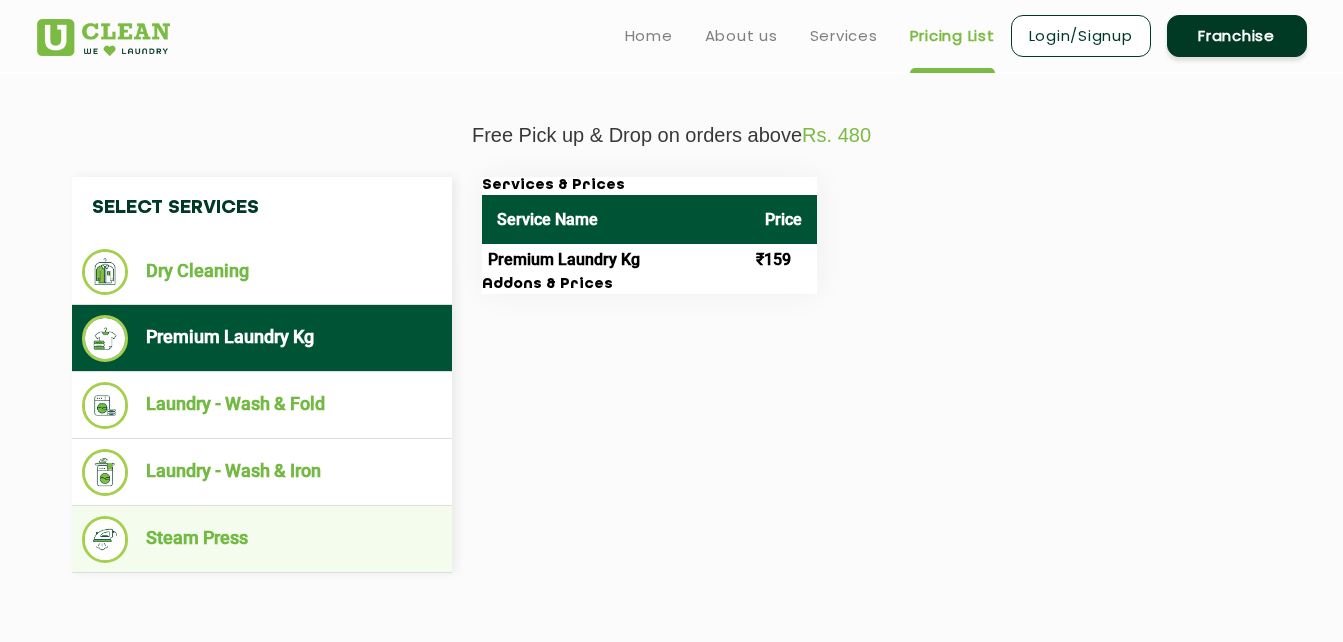 click on "Steam Press" at bounding box center (262, 539) 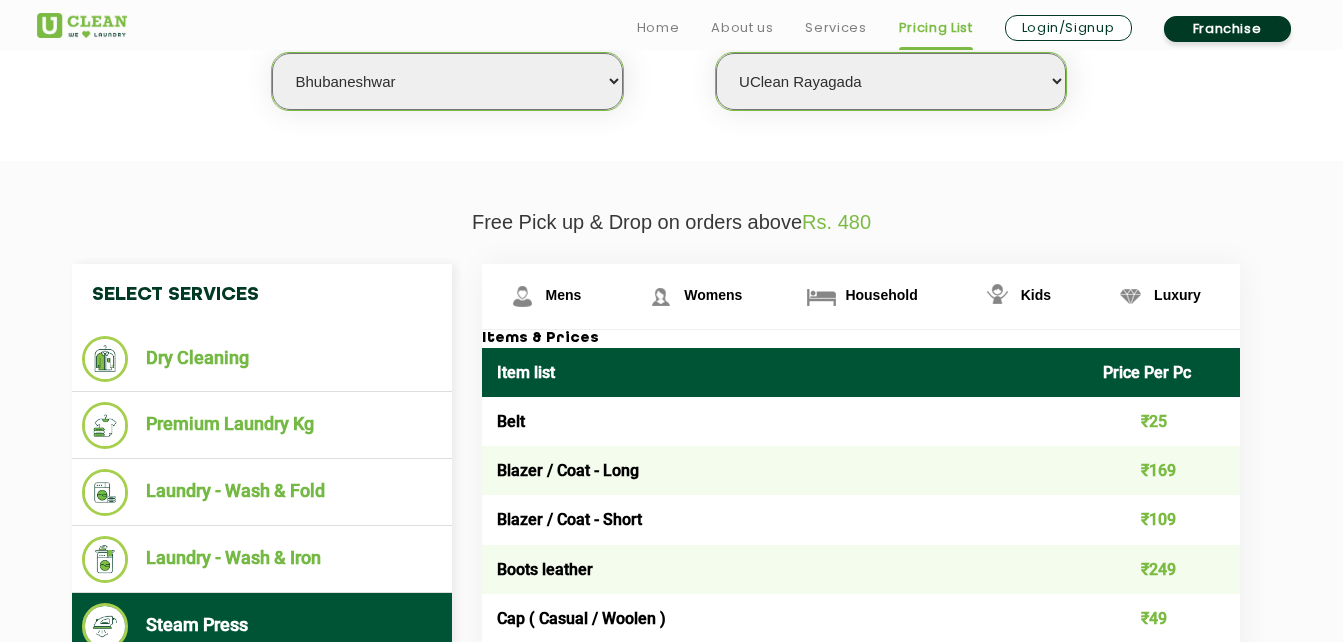 scroll, scrollTop: 576, scrollLeft: 0, axis: vertical 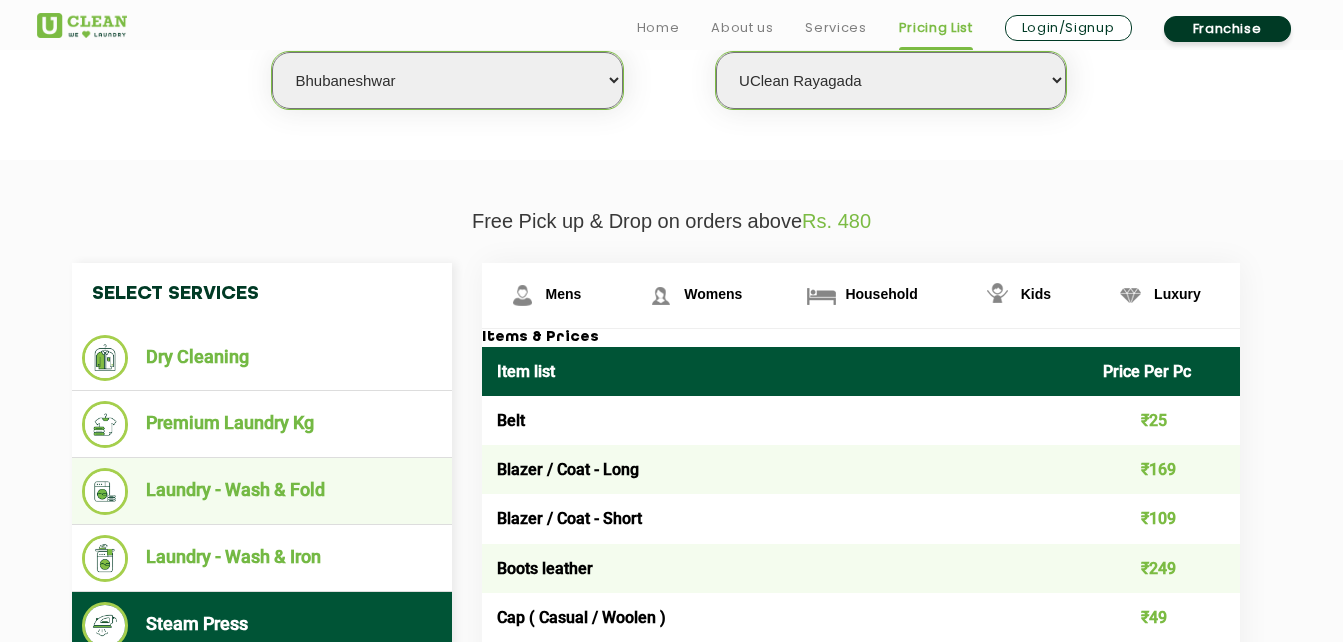 click on "Laundry - Wash & Fold" at bounding box center (262, 491) 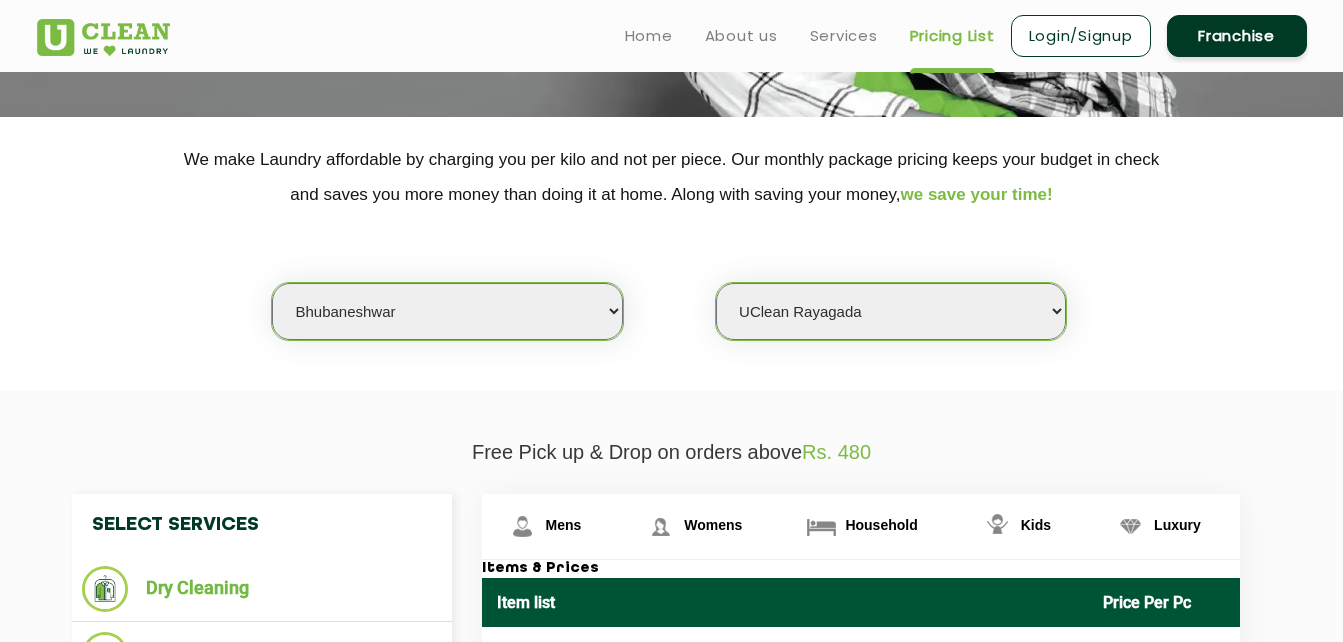 scroll, scrollTop: 0, scrollLeft: 0, axis: both 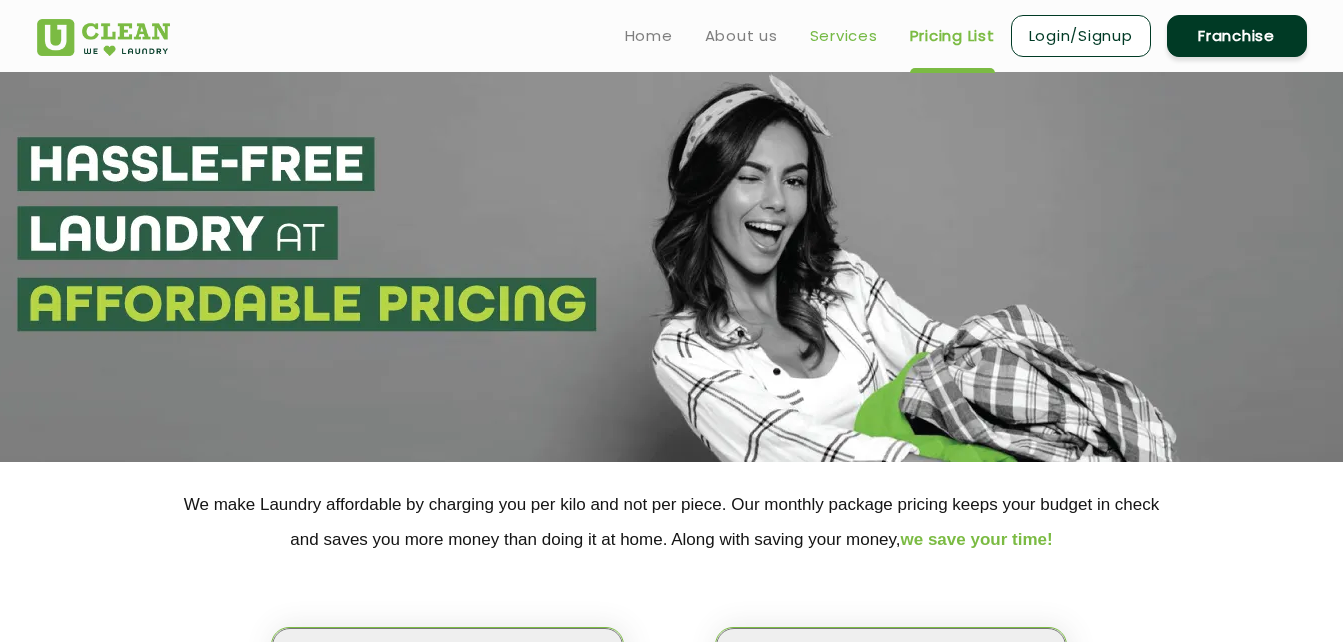 click on "Services" at bounding box center [844, 36] 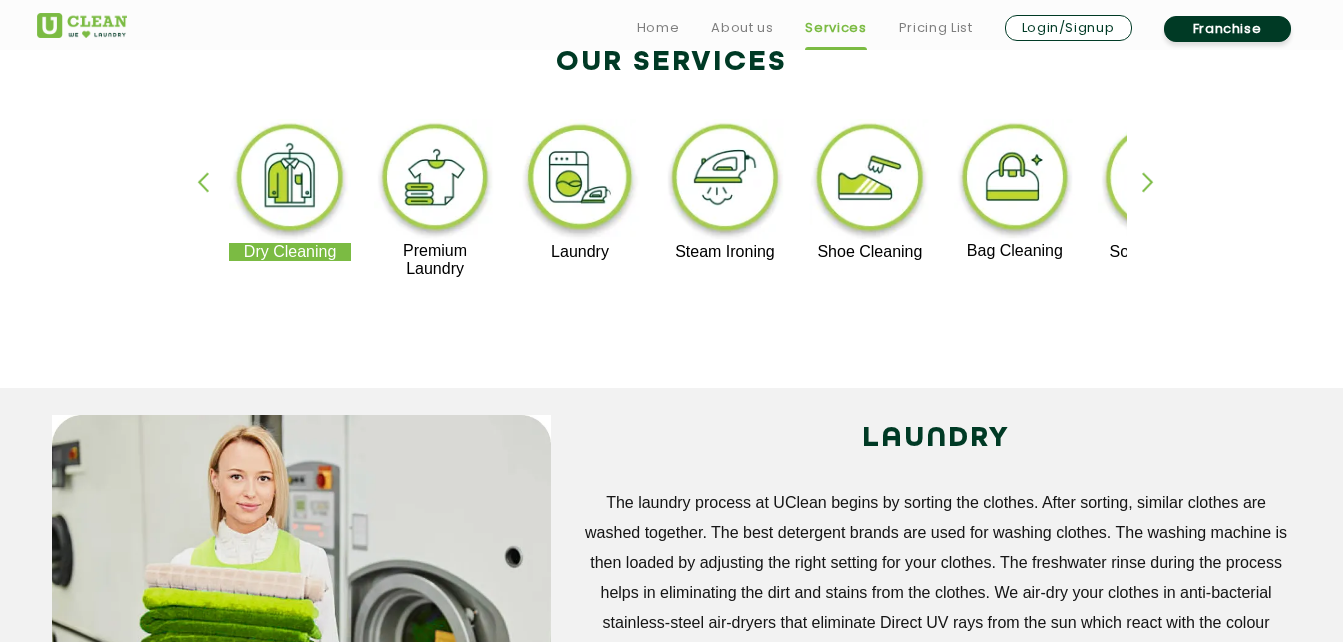 scroll, scrollTop: 455, scrollLeft: 0, axis: vertical 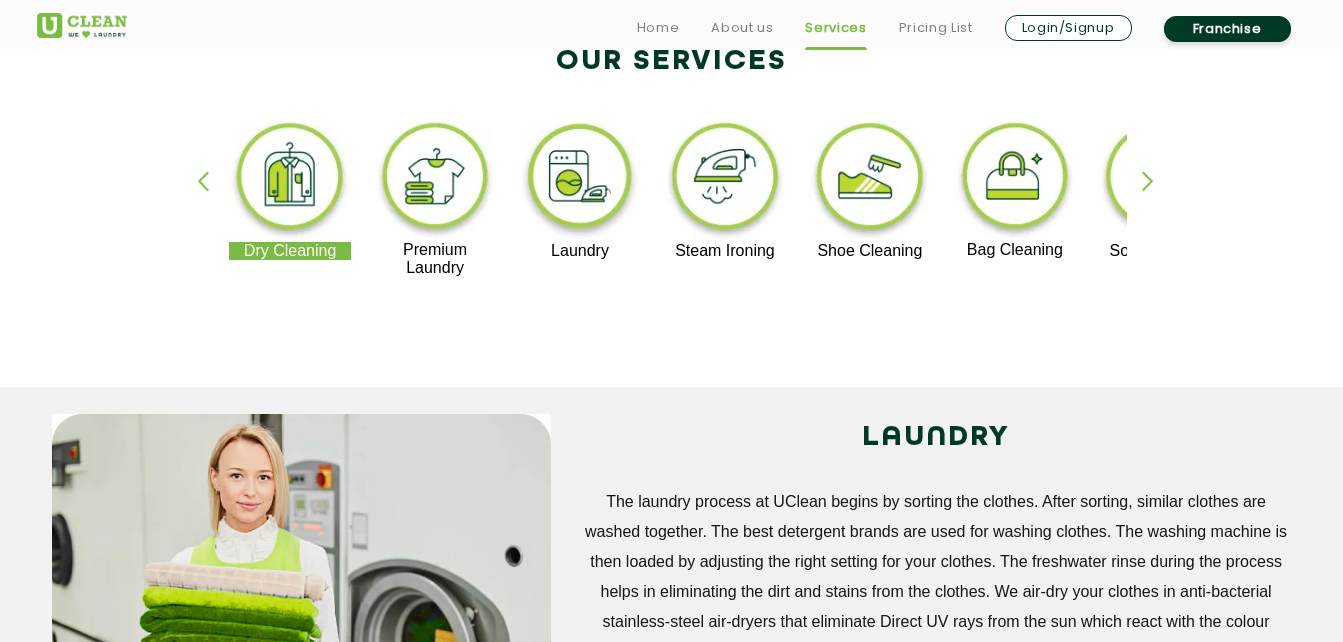click at bounding box center [1157, 198] 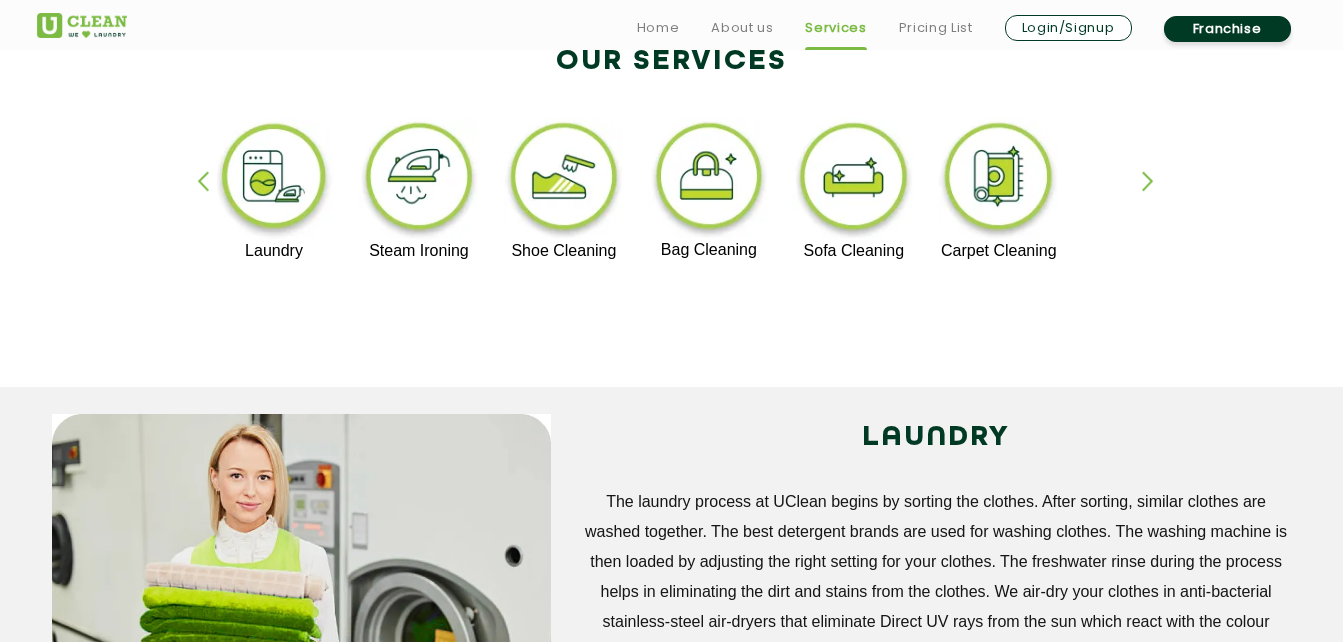 click at bounding box center (709, 179) 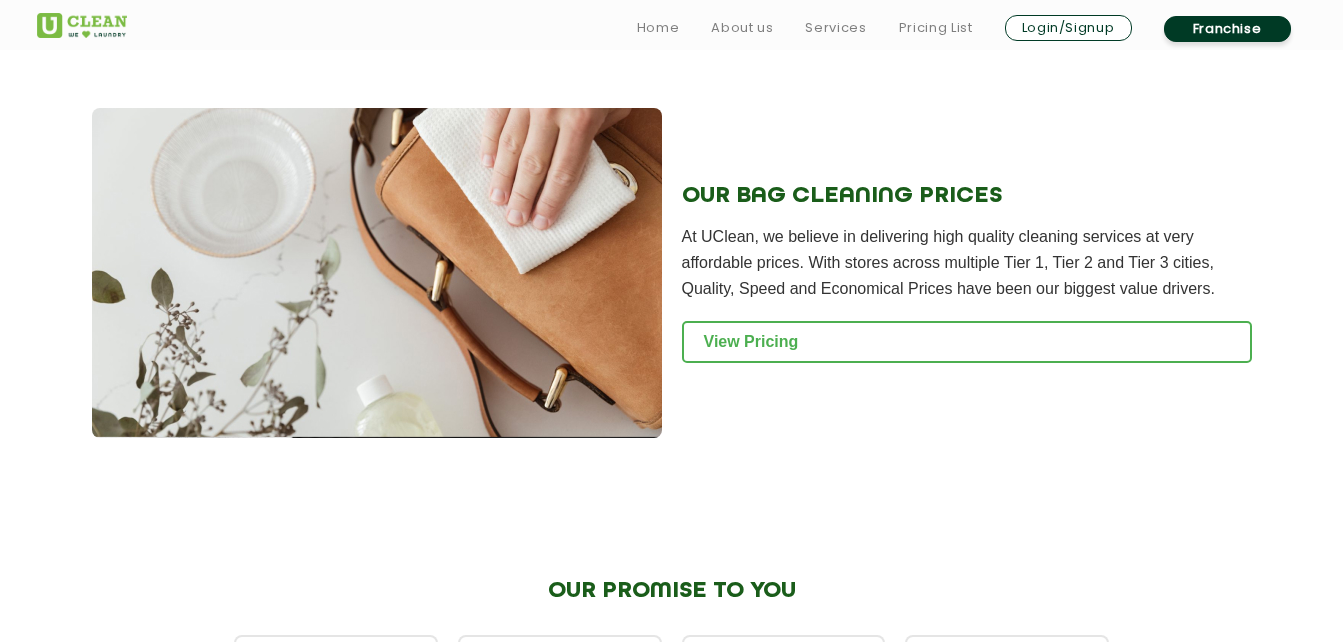 scroll, scrollTop: 2035, scrollLeft: 0, axis: vertical 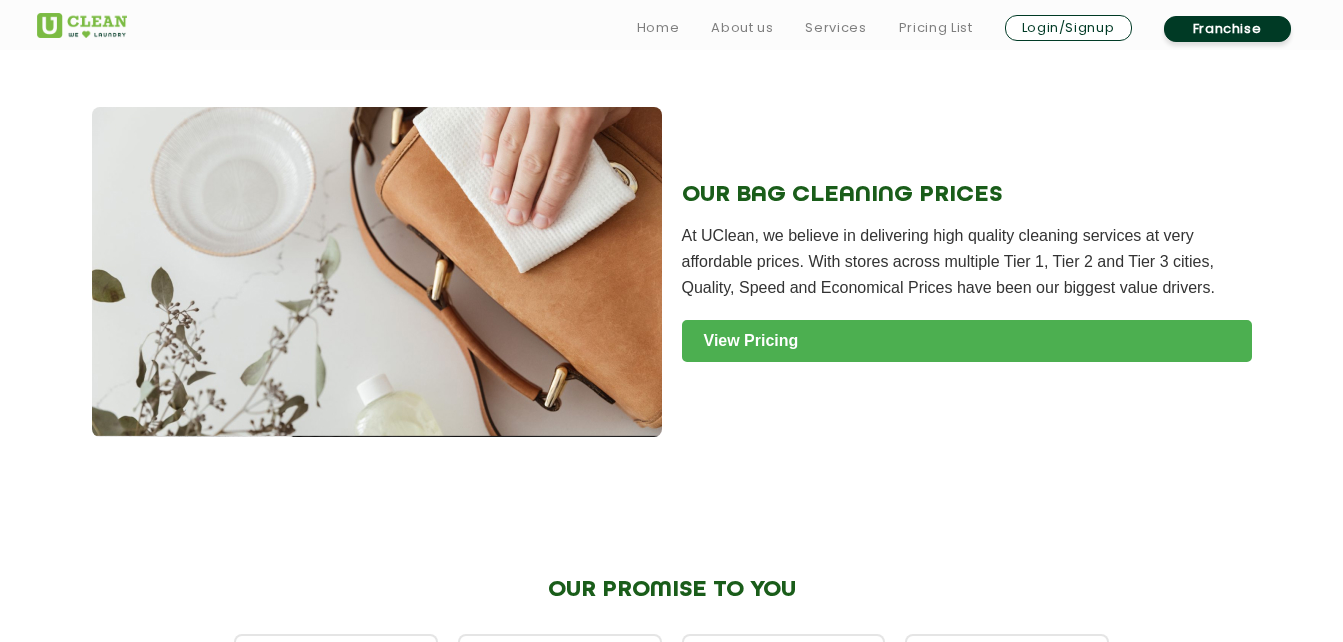 click on "View Pricing" 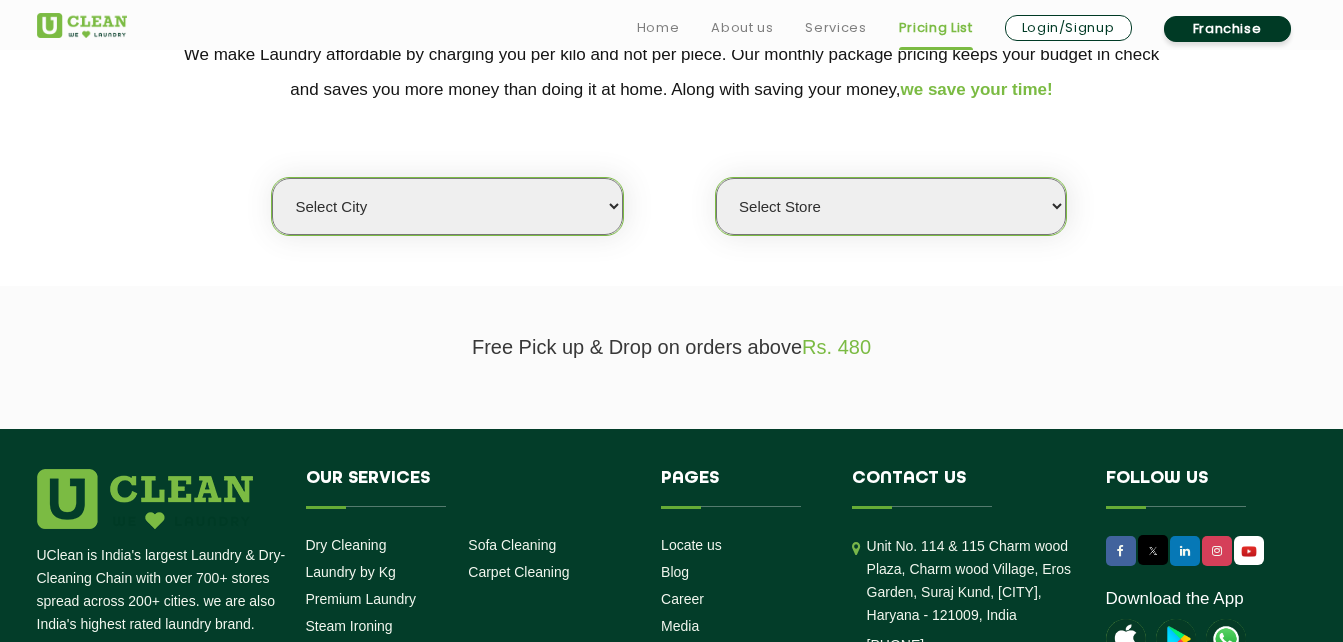 scroll, scrollTop: 453, scrollLeft: 0, axis: vertical 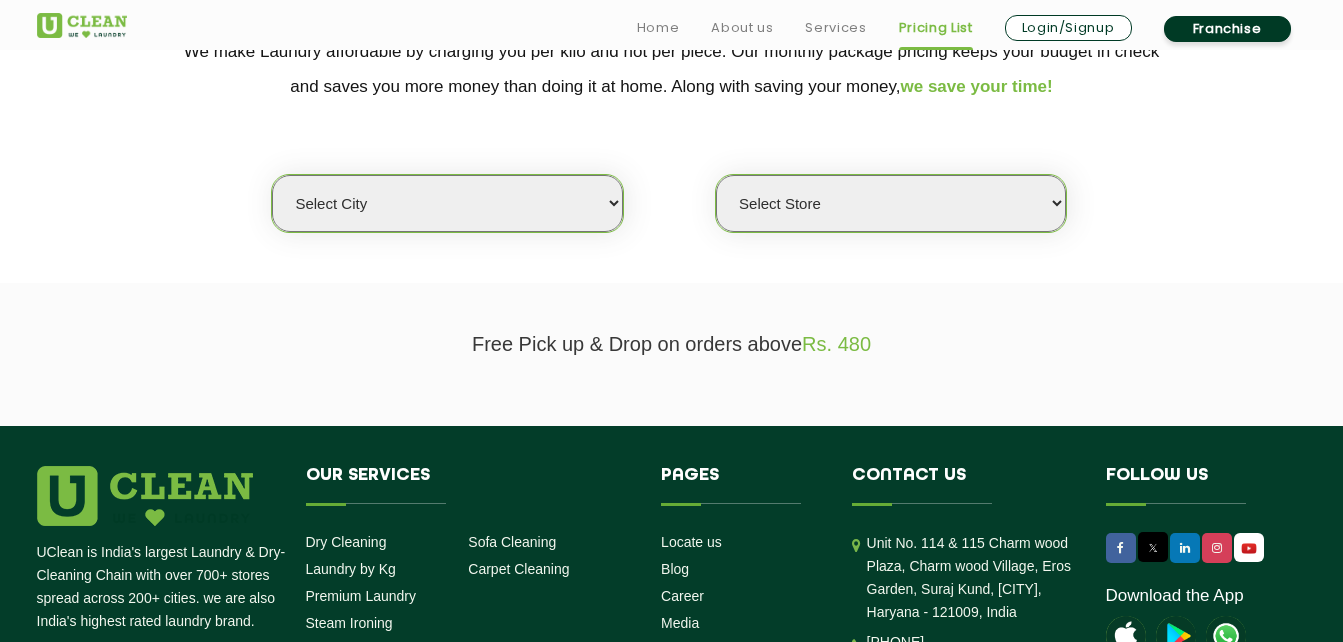 click on "Select city Aalo Agartala Agra Ahmedabad Akola Aligarh Alwar - UClean Select Amravati Aurangabad Ayodhya Bahadurgarh Bahraich Baleswar Baramulla Bareilly Barmer Barpeta Bathinda Belgaum Bengaluru Berhampur Bettiah Bhagalpur Bhilwara Bhiwadi Bhopal Bhubaneshwar Bidar Bikaner Bilaspur Bokaro Bongaigaon [CITY] Chennai Chitrakoot Cochin Coimbatore Cooch Behar Coonoor Daman Danapur Darrang Daudnagar Dehradun [CITY] Deoghar Dhanbad Dharwad Dhule Dibrugarh Digboi Dimapur Dindigul Duliajan Ellenabad Erode [CITY] Gandhidham Gandhinagar Garia Ghaziabad Goa Gohana Golaghat Gonda Gorakhpur Gurugram Guwahati Gwalior Haldwani Hamirpur Hanumangarh Haridwar Hingoli Hojai Howrah Hubli Hyderabad Imphal Indore Itanagar Jagdalpur Jagraon Jaipur Jaipur - Select Jammu Jamshedpur Jehanabad Jhansi Jodhpur Jorhat Kaithal Kakinada Kanpur Kargil Karimganj Kathmandu Kharupetia Khopoli Kochi Kohima Kokapet Kokrajhar Kolhapur [CITY] Kota - Select Kotdwar Krishnanagar Kundli Kurnool Latur Leh Longding Lower Subansiri Lucknow Madurai" at bounding box center [447, 203] 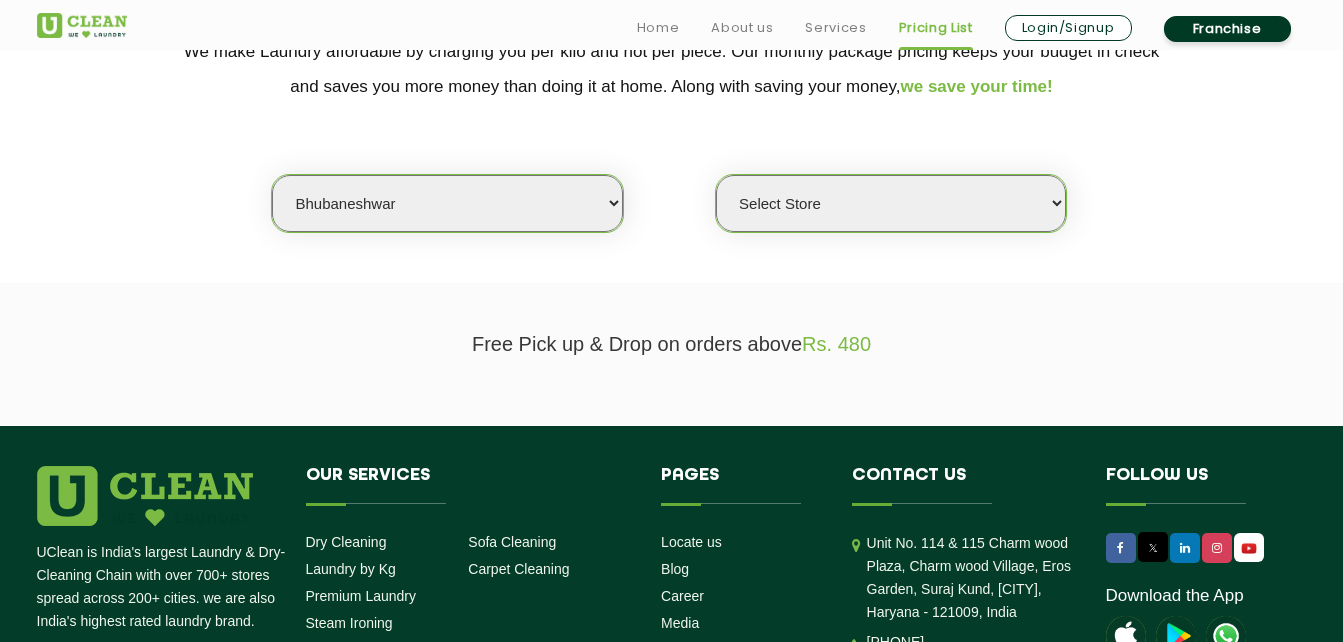 click on "Select city Aalo Agartala Agra Ahmedabad Akola Aligarh Alwar - UClean Select Amravati Aurangabad Ayodhya Bahadurgarh Bahraich Baleswar Baramulla Bareilly Barmer Barpeta Bathinda Belgaum Bengaluru Berhampur Bettiah Bhagalpur Bhilwara Bhiwadi Bhopal Bhubaneshwar Bidar Bikaner Bilaspur Bokaro Bongaigaon [CITY] Chennai Chitrakoot Cochin Coimbatore Cooch Behar Coonoor Daman Danapur Darrang Daudnagar Dehradun [CITY] Deoghar Dhanbad Dharwad Dhule Dibrugarh Digboi Dimapur Dindigul Duliajan Ellenabad Erode [CITY] Gandhidham Gandhinagar Garia Ghaziabad Goa Gohana Golaghat Gonda Gorakhpur Gurugram Guwahati Gwalior Haldwani Hamirpur Hanumangarh Haridwar Hingoli Hojai Howrah Hubli Hyderabad Imphal Indore Itanagar Jagdalpur Jagraon Jaipur Jaipur - Select Jammu Jamshedpur Jehanabad Jhansi Jodhpur Jorhat Kaithal Kakinada Kanpur Kargil Karimganj Kathmandu Kharupetia Khopoli Kochi Kohima Kokapet Kokrajhar Kolhapur [CITY] Kota - Select Kotdwar Krishnanagar Kundli Kurnool Latur Leh Longding Lower Subansiri Lucknow Madurai" at bounding box center (447, 203) 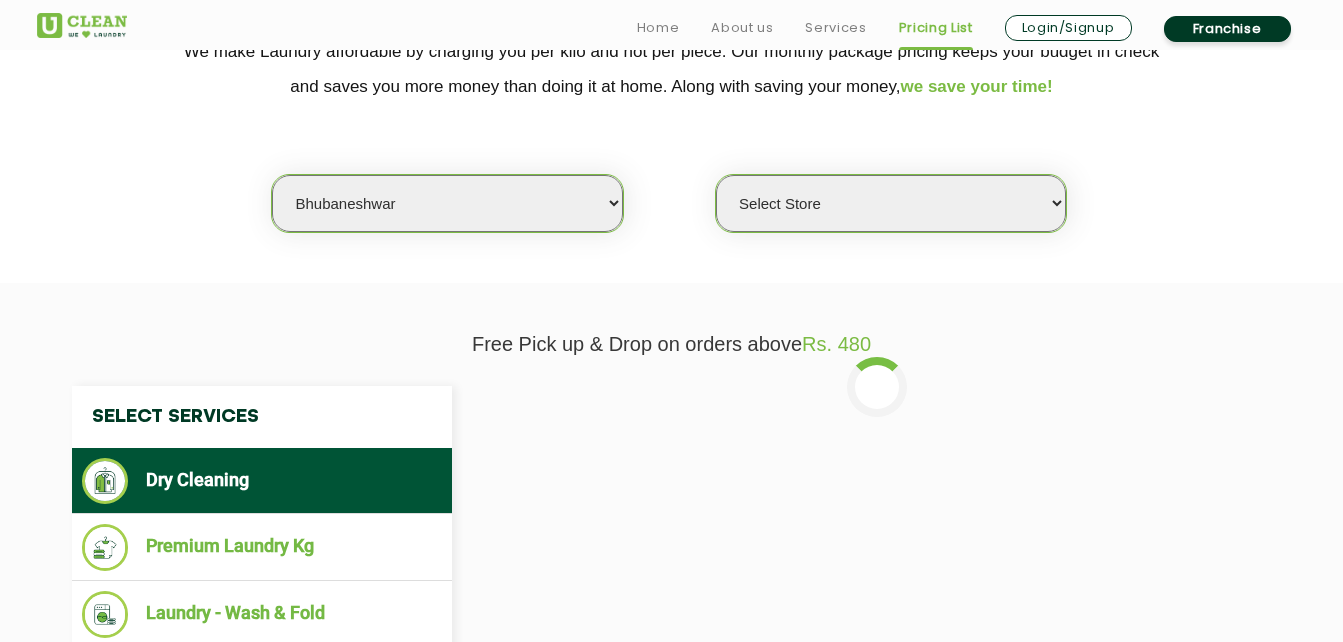 click on "Select Store [CITY] [CITY] [CITY] [CITY] [CITY]" at bounding box center [891, 203] 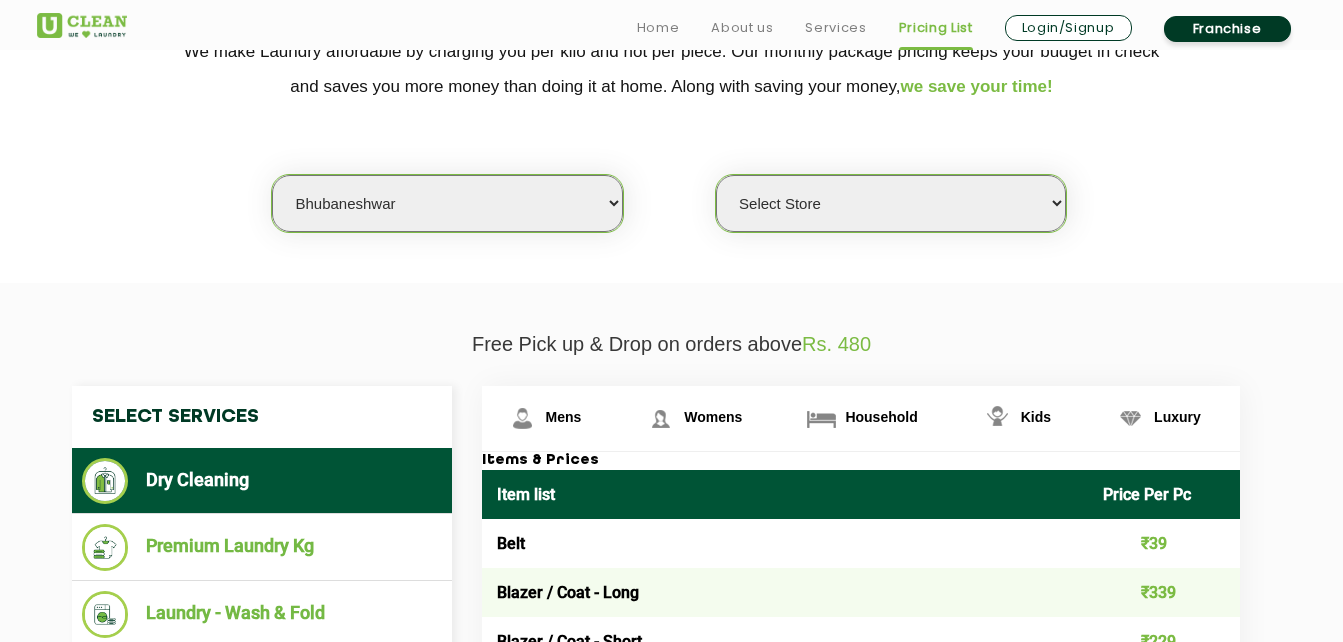 select on "576" 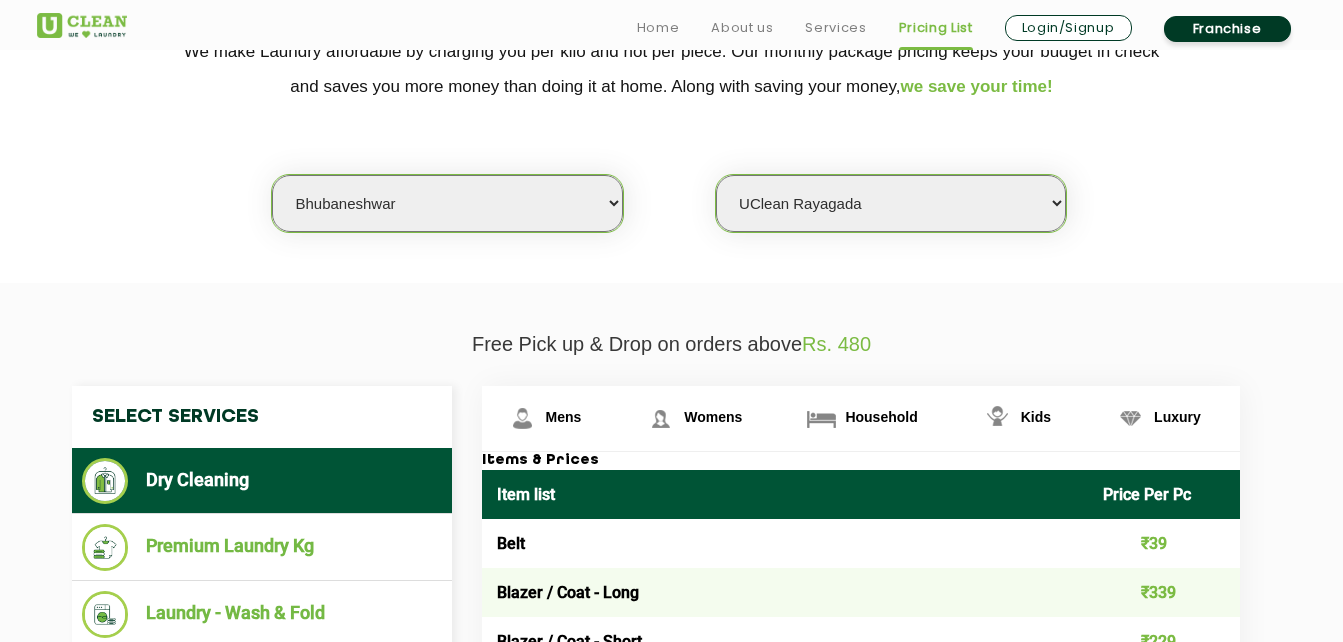 click on "Select Store [CITY] [CITY] [CITY] [CITY] [CITY]" at bounding box center (891, 203) 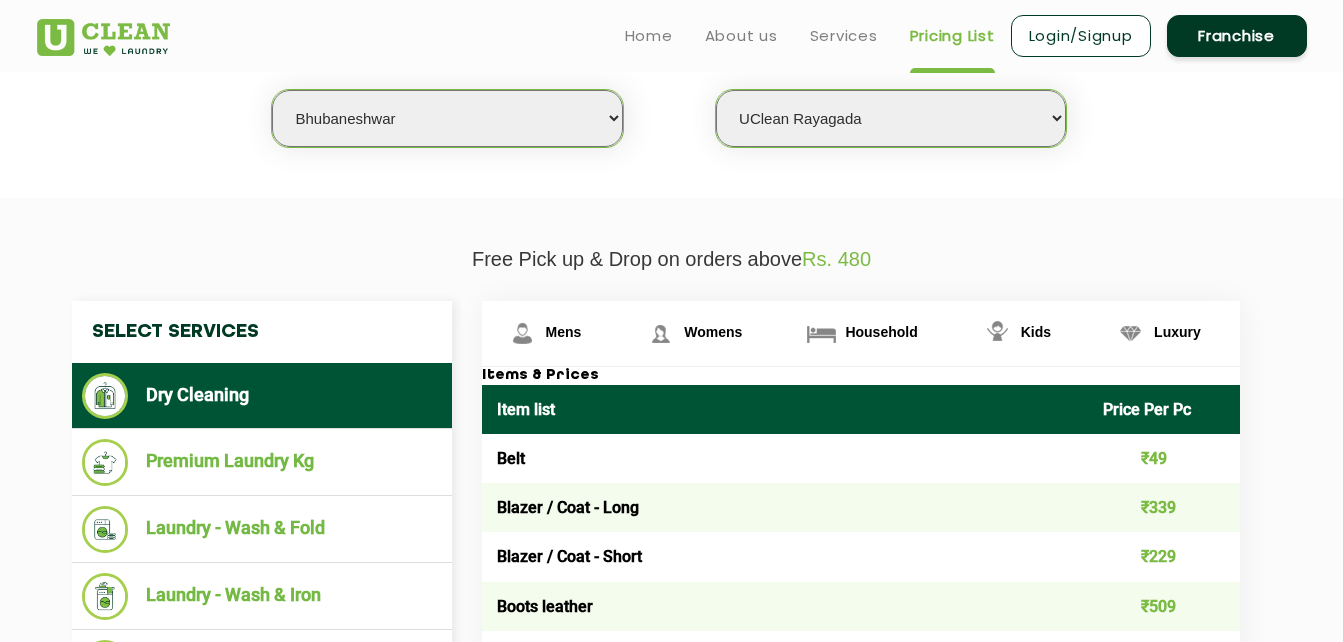scroll, scrollTop: 537, scrollLeft: 0, axis: vertical 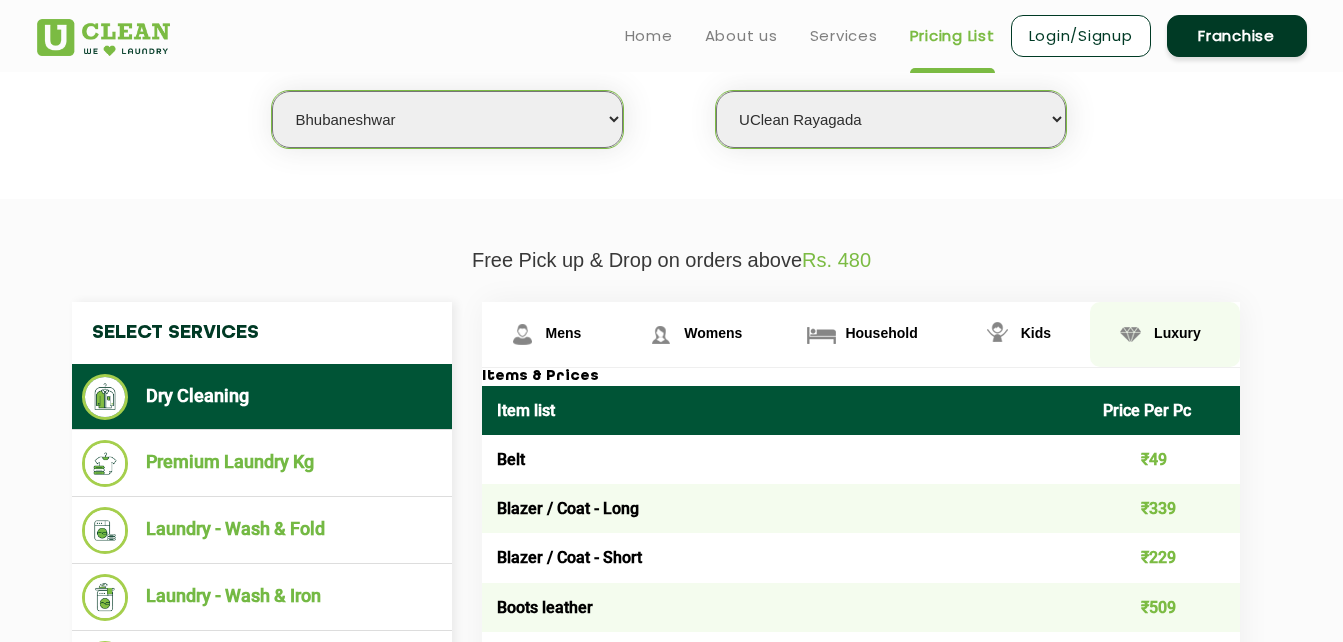 click on "Luxury" at bounding box center [551, 334] 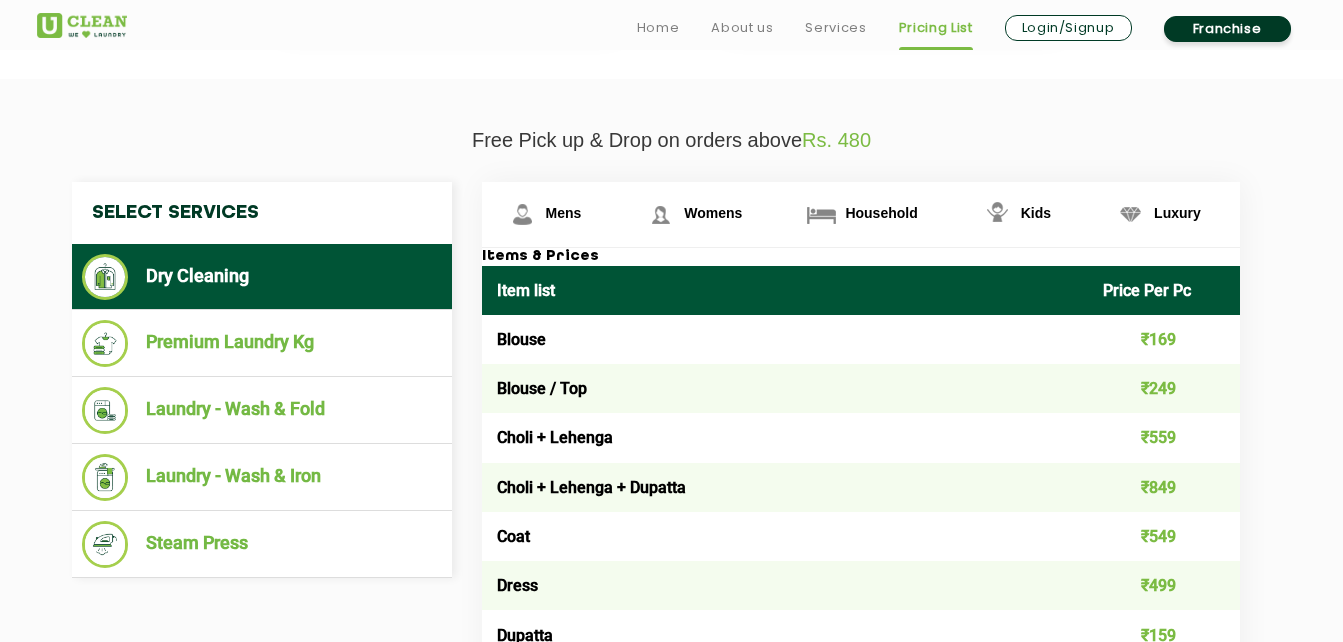 scroll, scrollTop: 668, scrollLeft: 0, axis: vertical 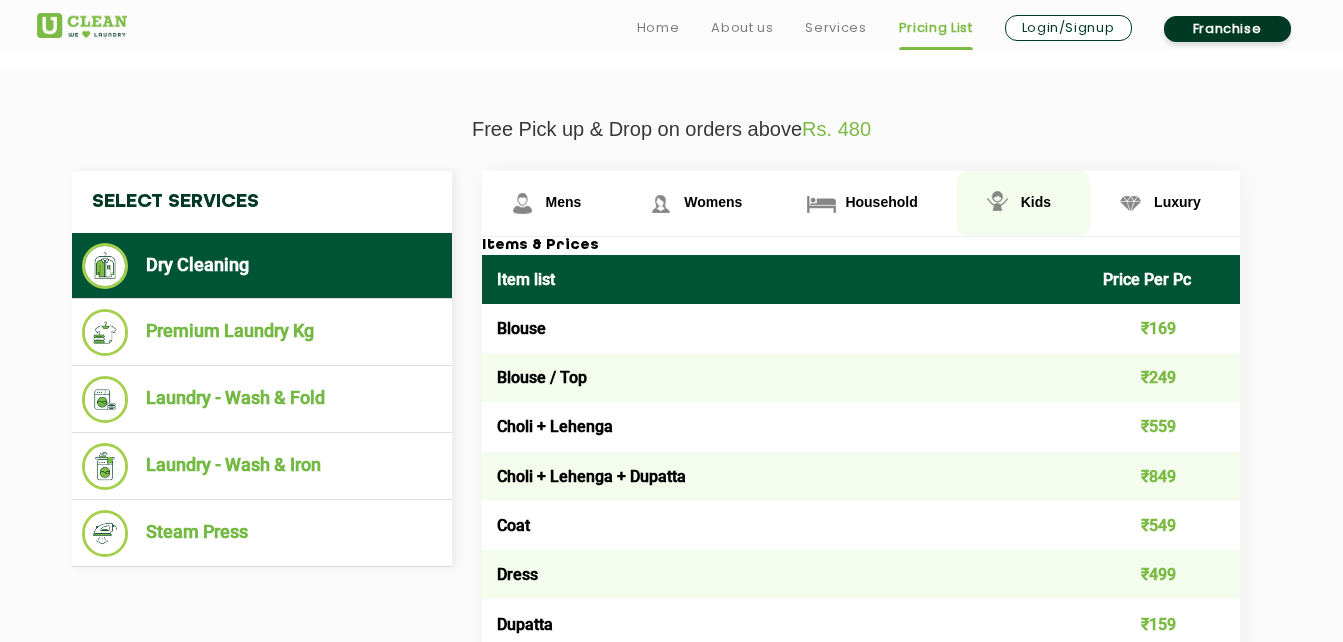 click on "Kids" at bounding box center [551, 203] 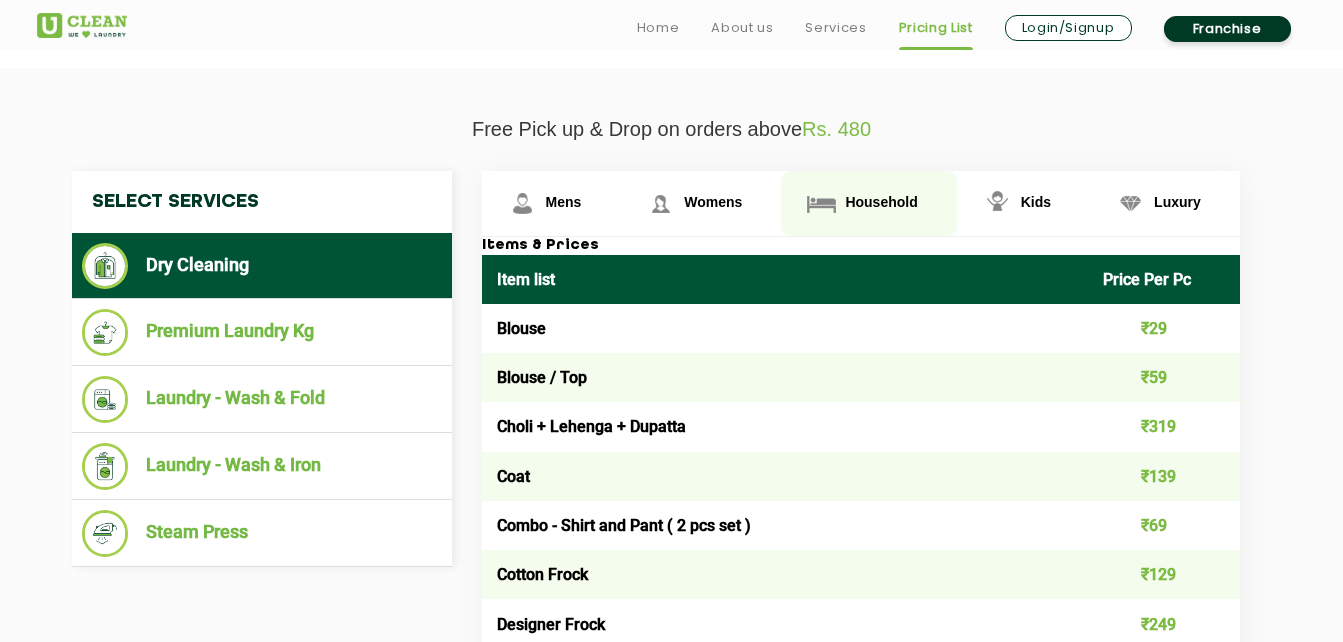 click on "Household" at bounding box center (551, 203) 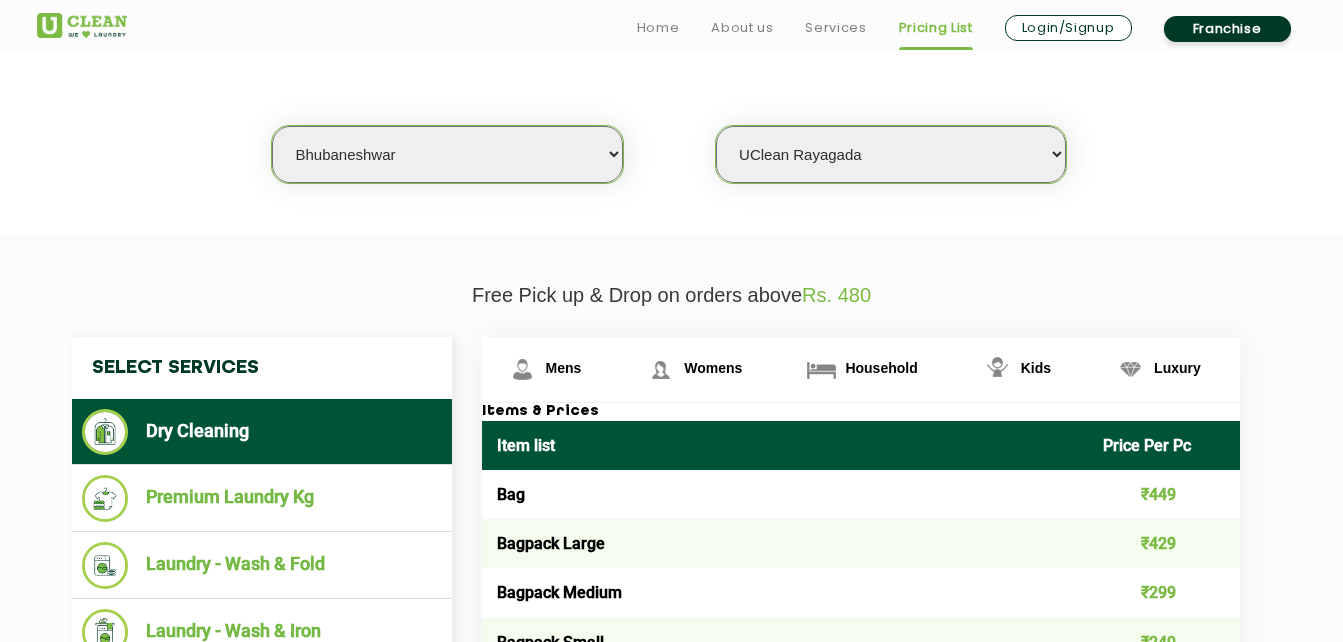 scroll, scrollTop: 522, scrollLeft: 0, axis: vertical 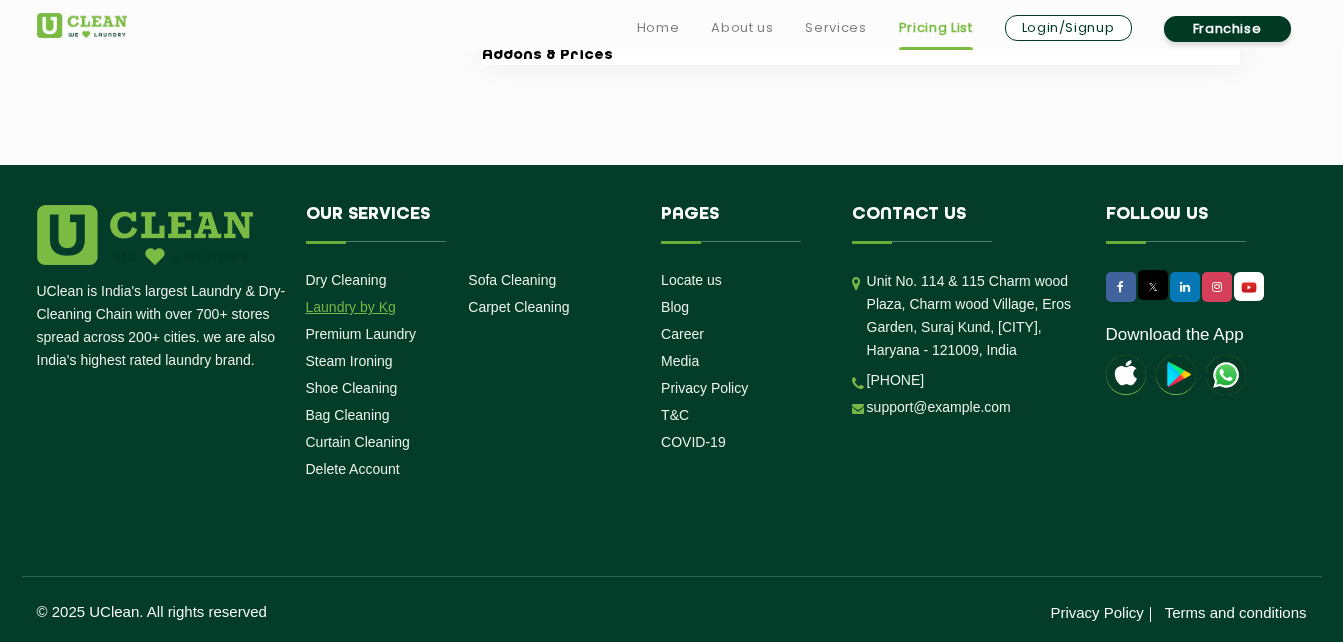 click on "Laundry by Kg" at bounding box center [351, 307] 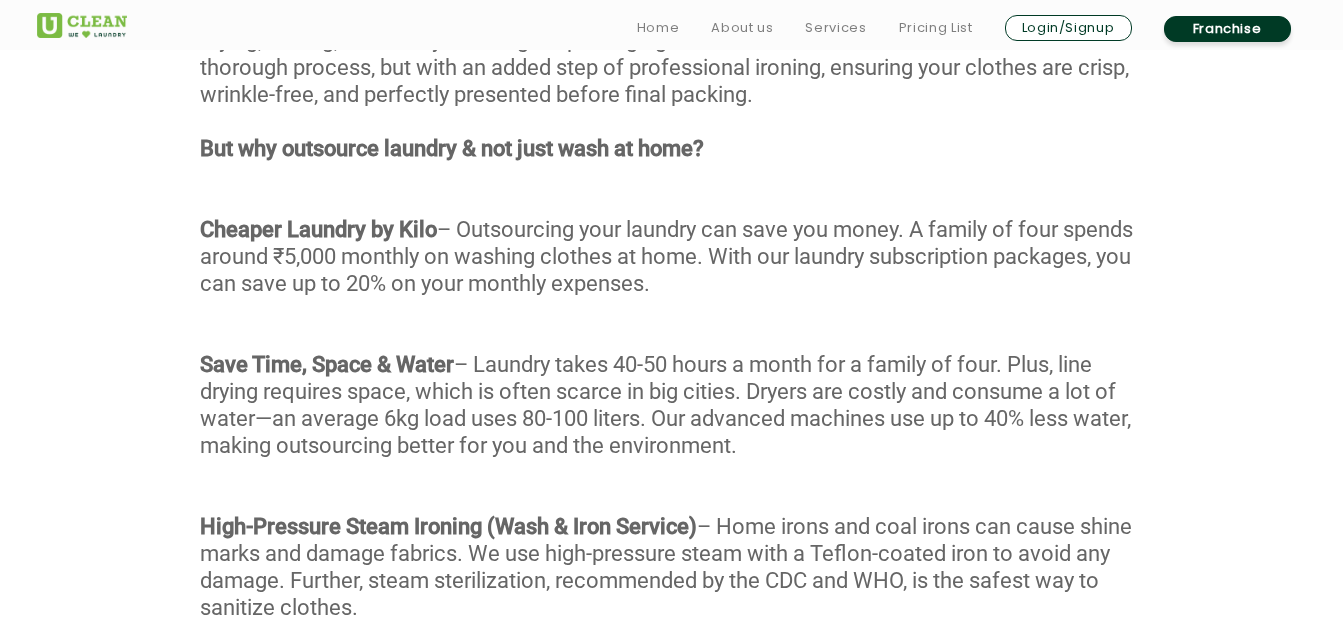 scroll, scrollTop: 1136, scrollLeft: 0, axis: vertical 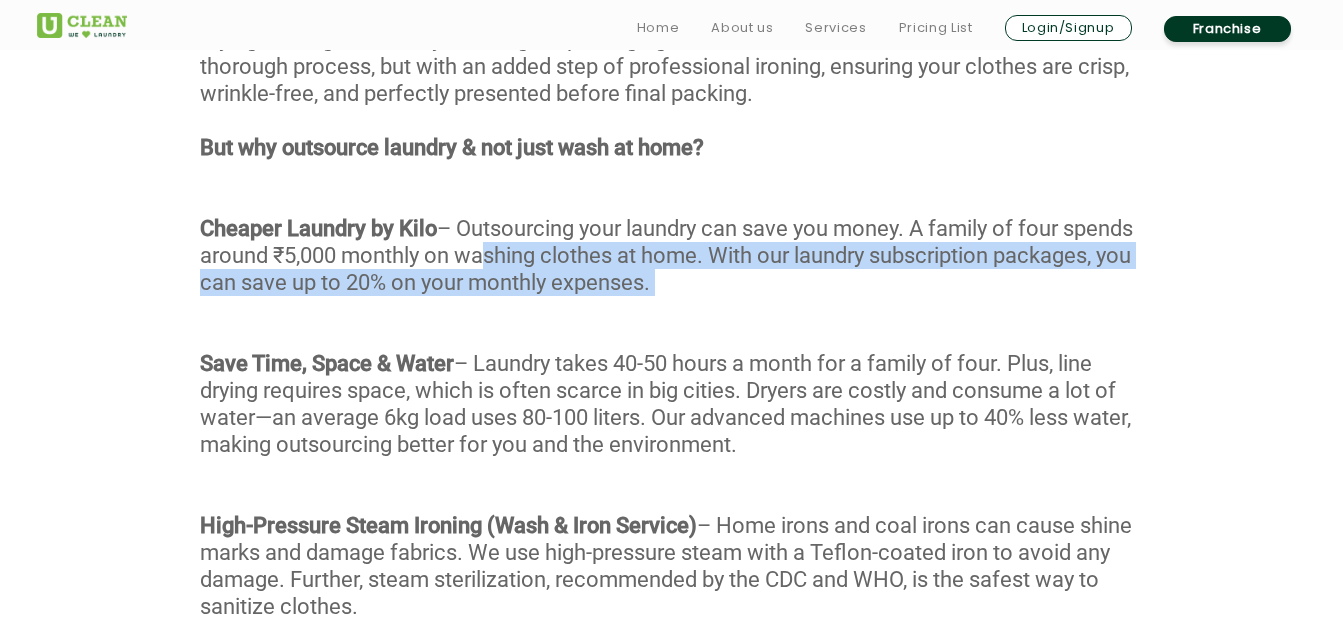drag, startPoint x: 547, startPoint y: 262, endPoint x: 806, endPoint y: 305, distance: 262.54523 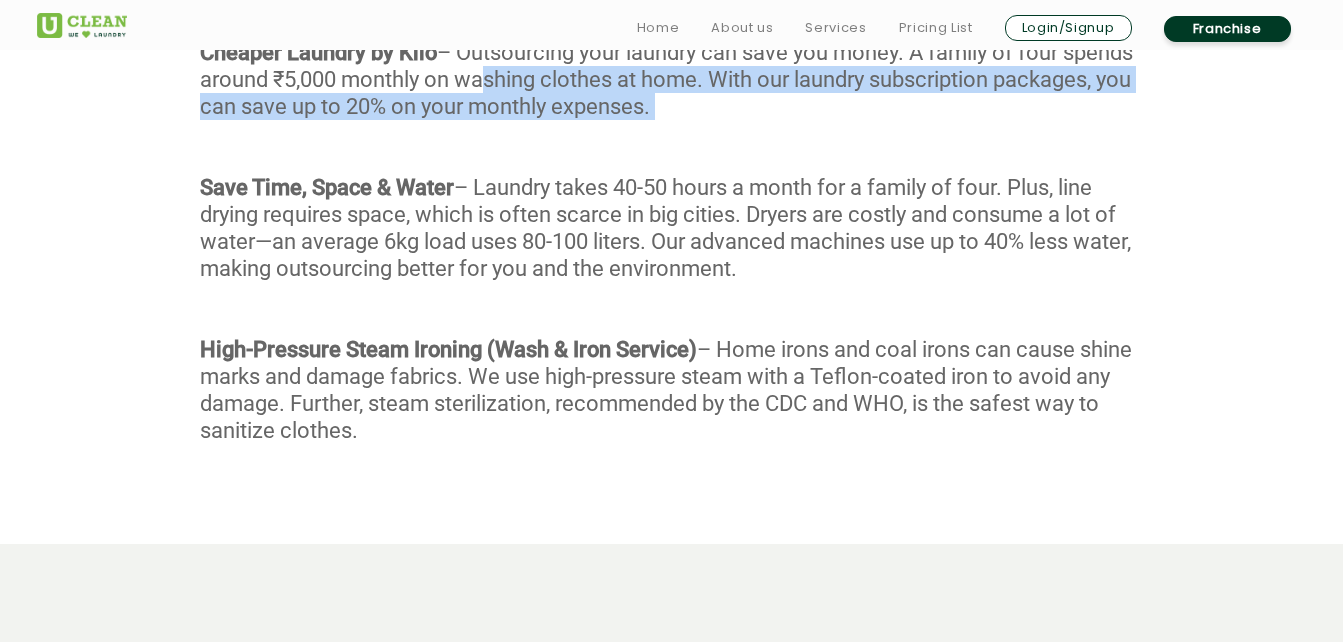scroll, scrollTop: 1315, scrollLeft: 0, axis: vertical 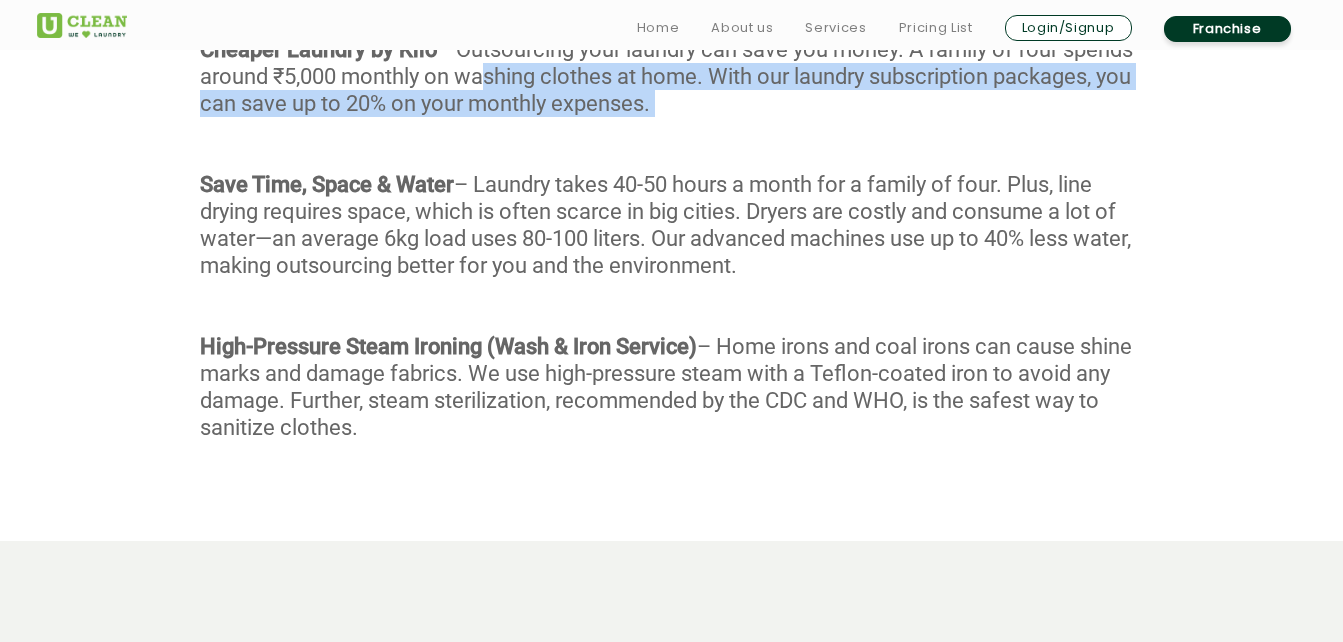 drag, startPoint x: 577, startPoint y: 189, endPoint x: 820, endPoint y: 254, distance: 251.54324 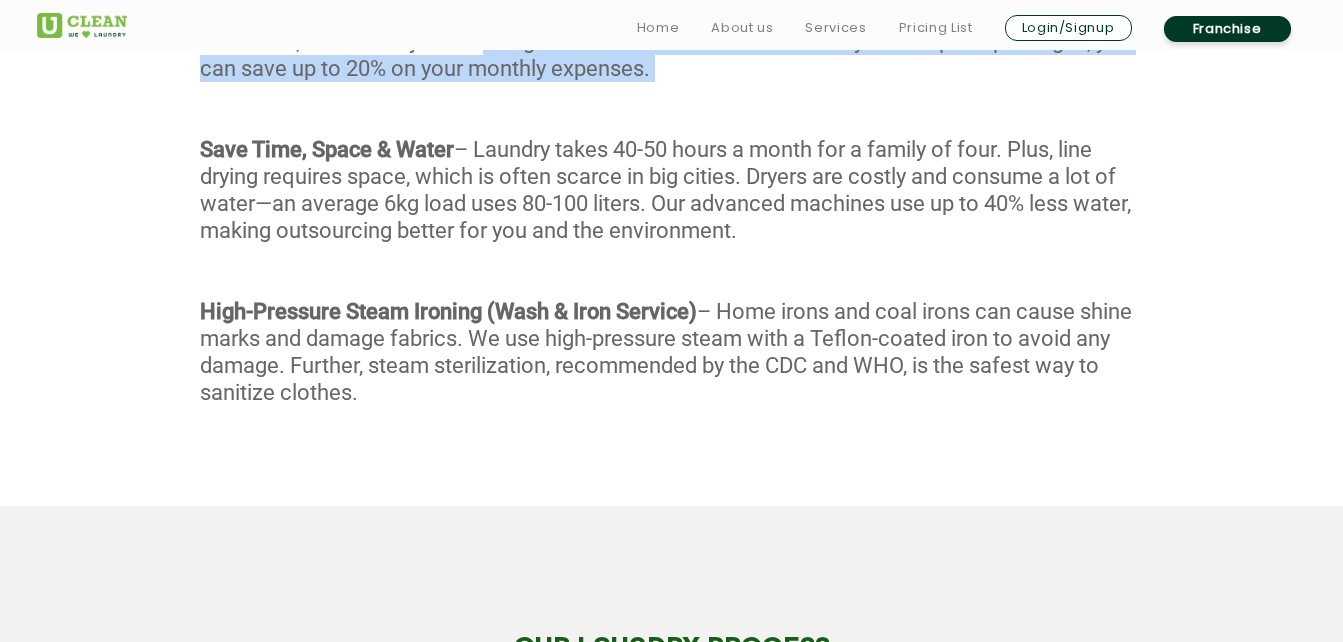 scroll, scrollTop: 1381, scrollLeft: 0, axis: vertical 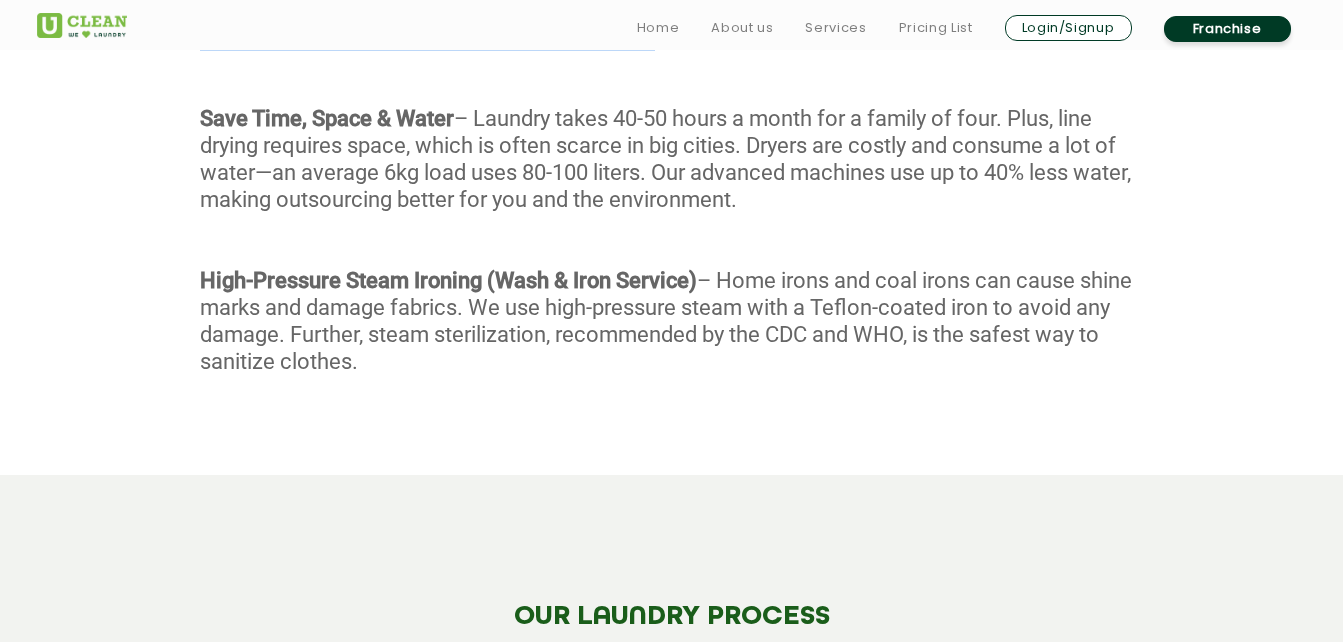 drag, startPoint x: 722, startPoint y: 275, endPoint x: 754, endPoint y: 360, distance: 90.824005 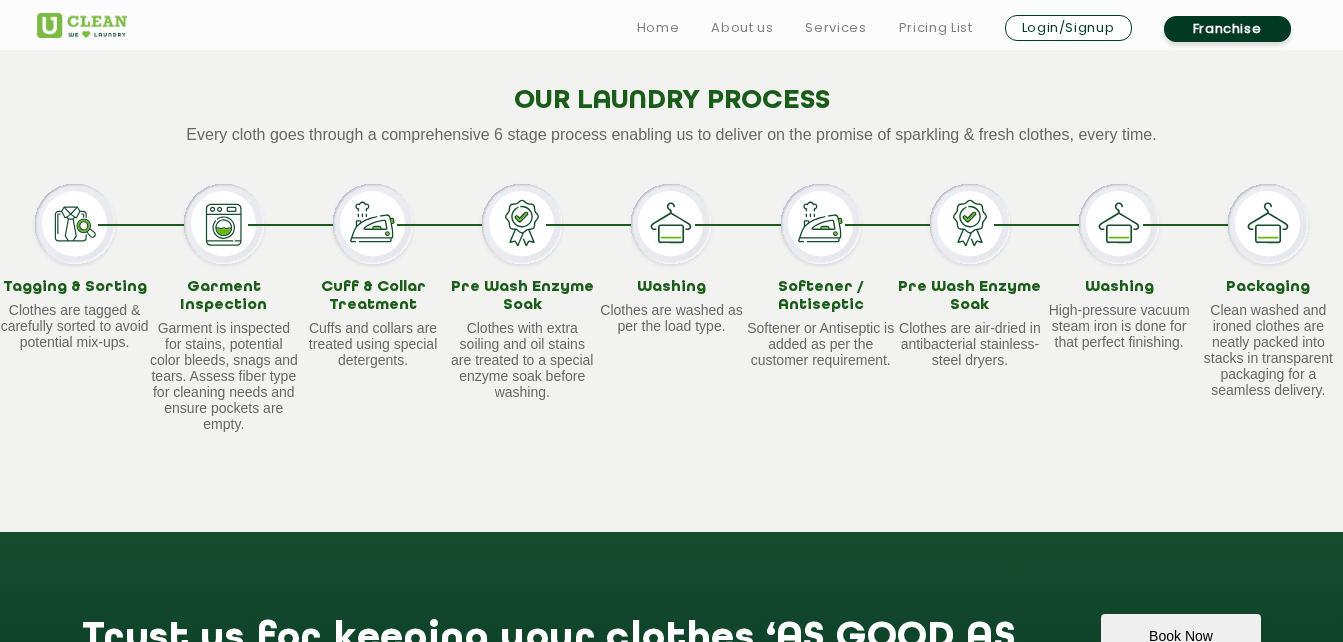 scroll, scrollTop: 1898, scrollLeft: 0, axis: vertical 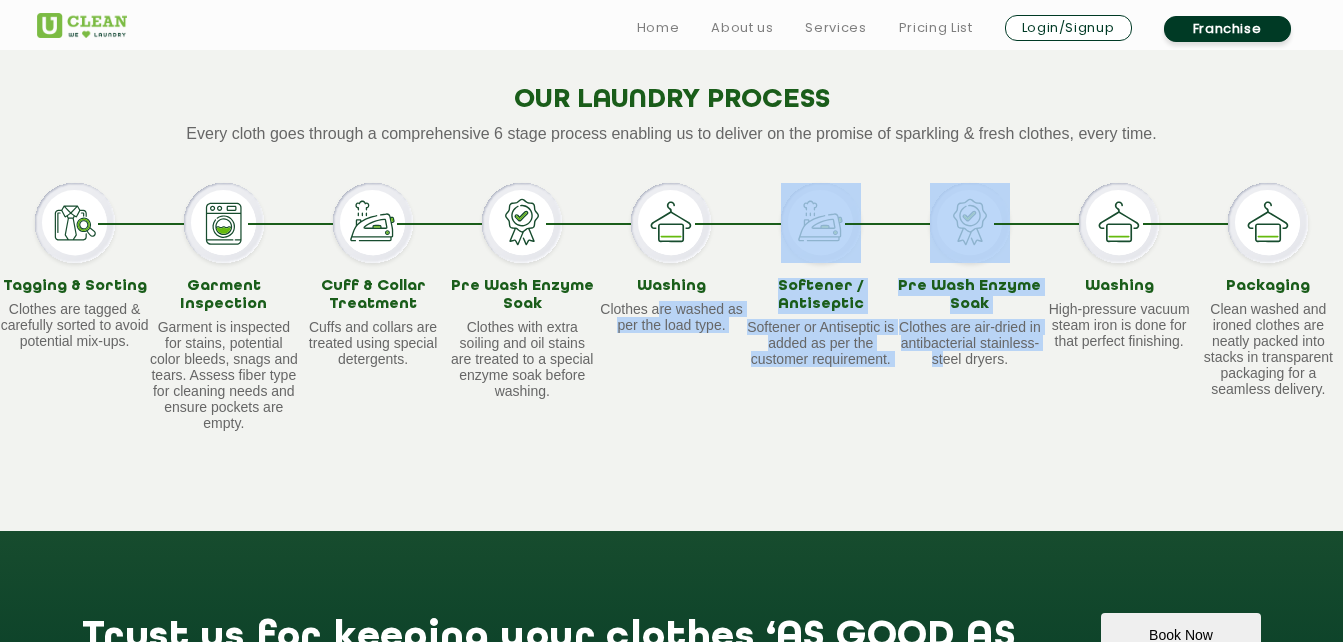 drag, startPoint x: 656, startPoint y: 302, endPoint x: 942, endPoint y: 378, distance: 295.92566 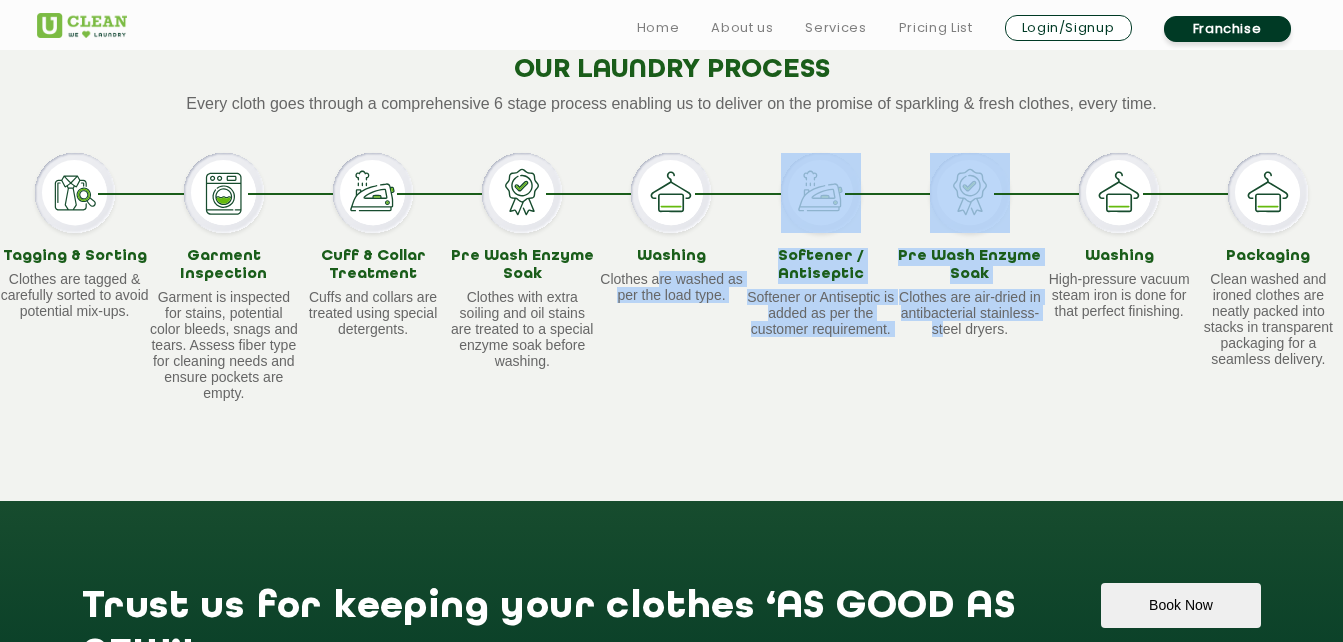 scroll, scrollTop: 1936, scrollLeft: 0, axis: vertical 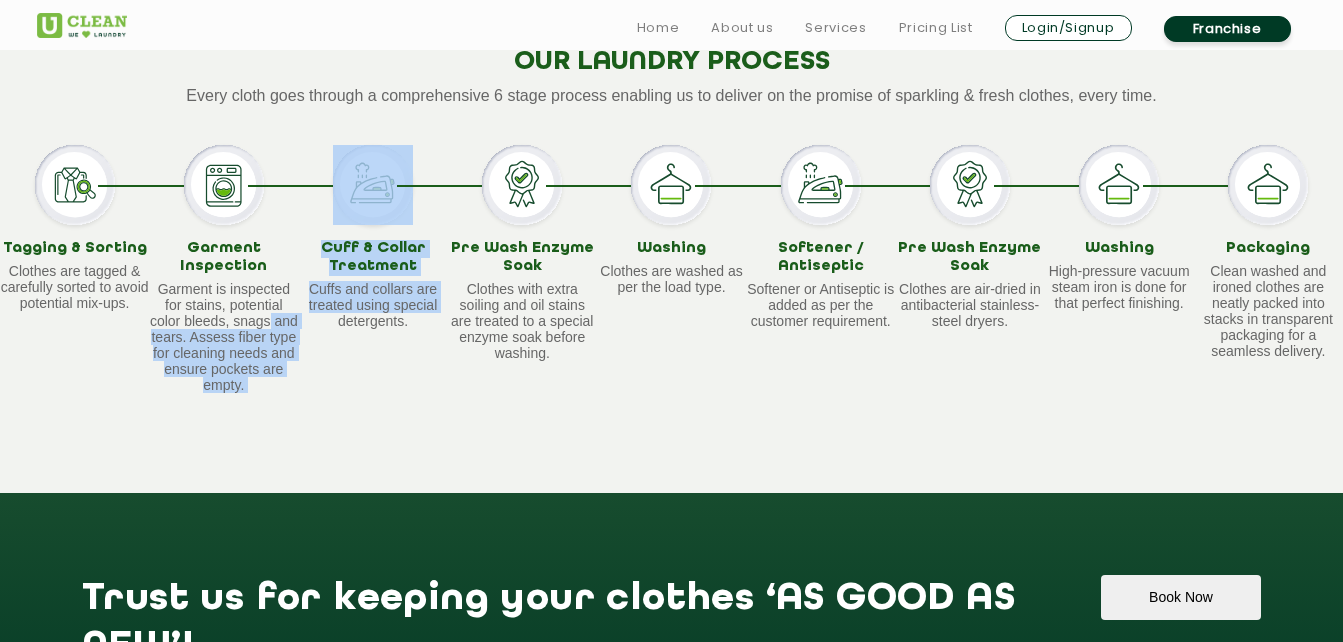 drag, startPoint x: 269, startPoint y: 304, endPoint x: 299, endPoint y: 333, distance: 41.725292 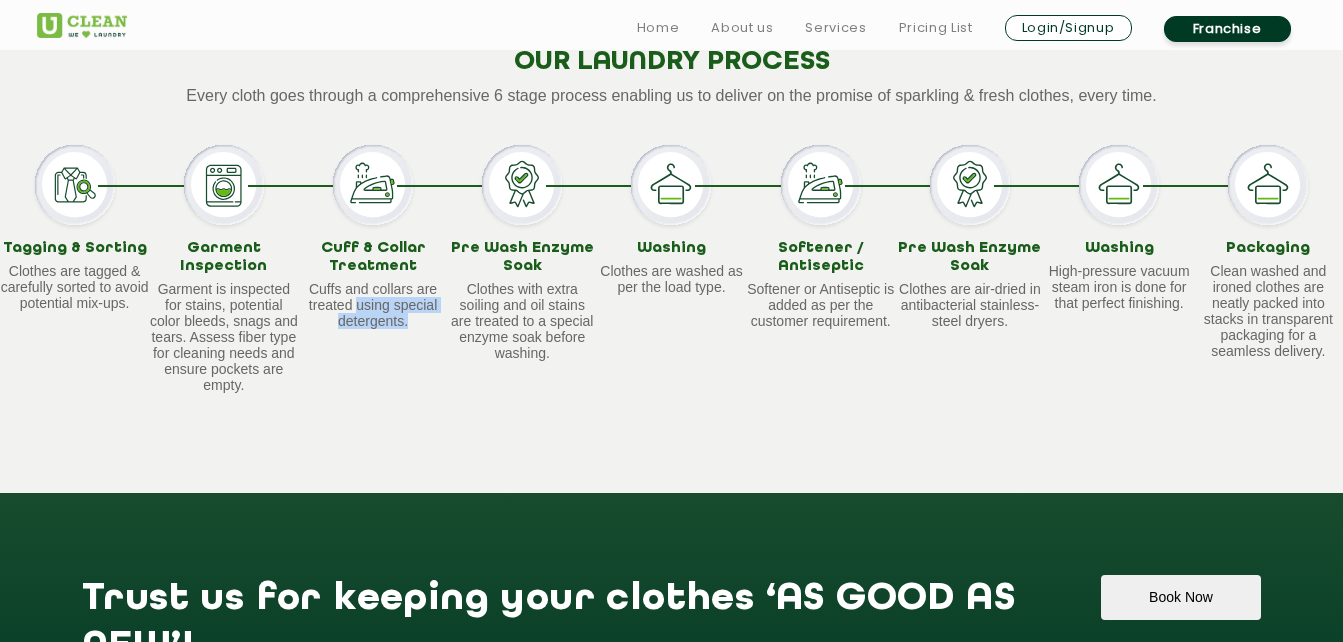 drag, startPoint x: 359, startPoint y: 310, endPoint x: 414, endPoint y: 318, distance: 55.578773 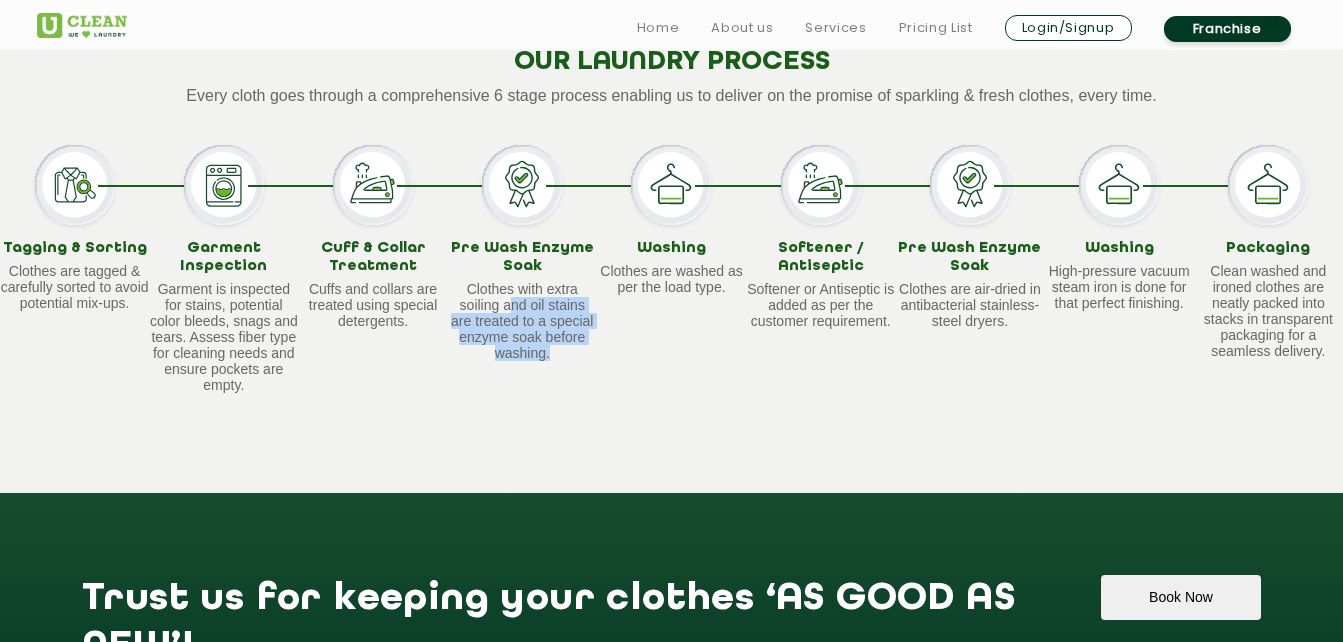 drag, startPoint x: 414, startPoint y: 318, endPoint x: 556, endPoint y: 348, distance: 145.13441 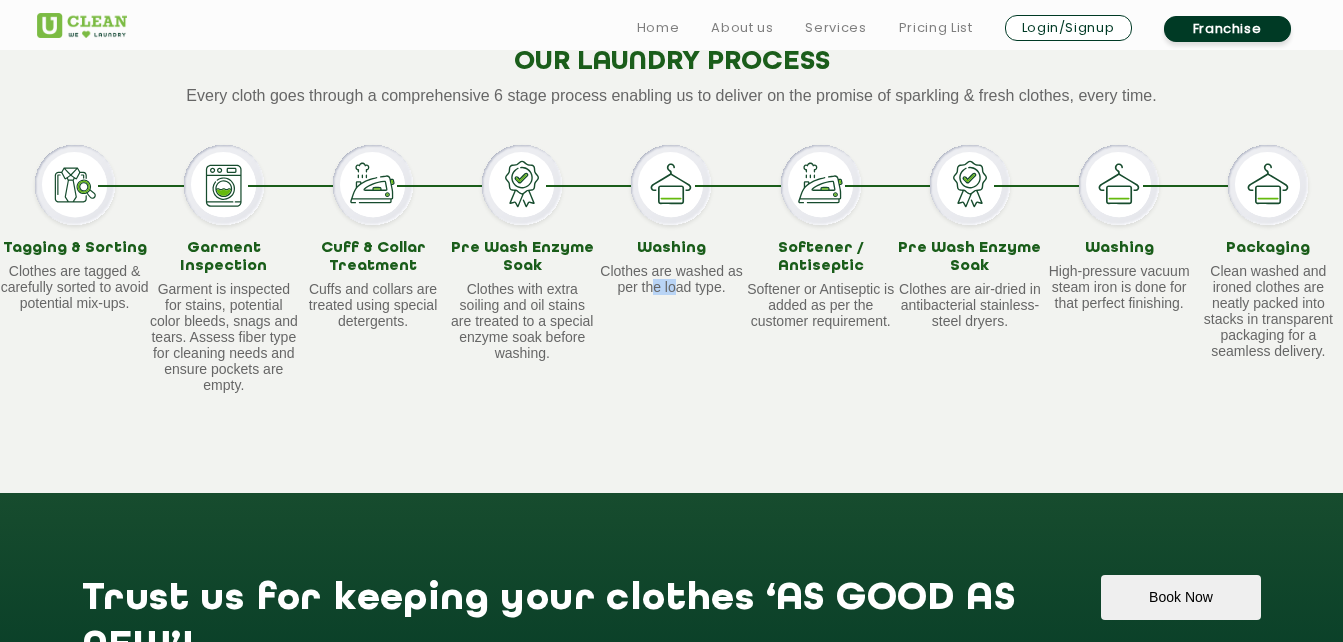 drag, startPoint x: 654, startPoint y: 279, endPoint x: 677, endPoint y: 291, distance: 25.942244 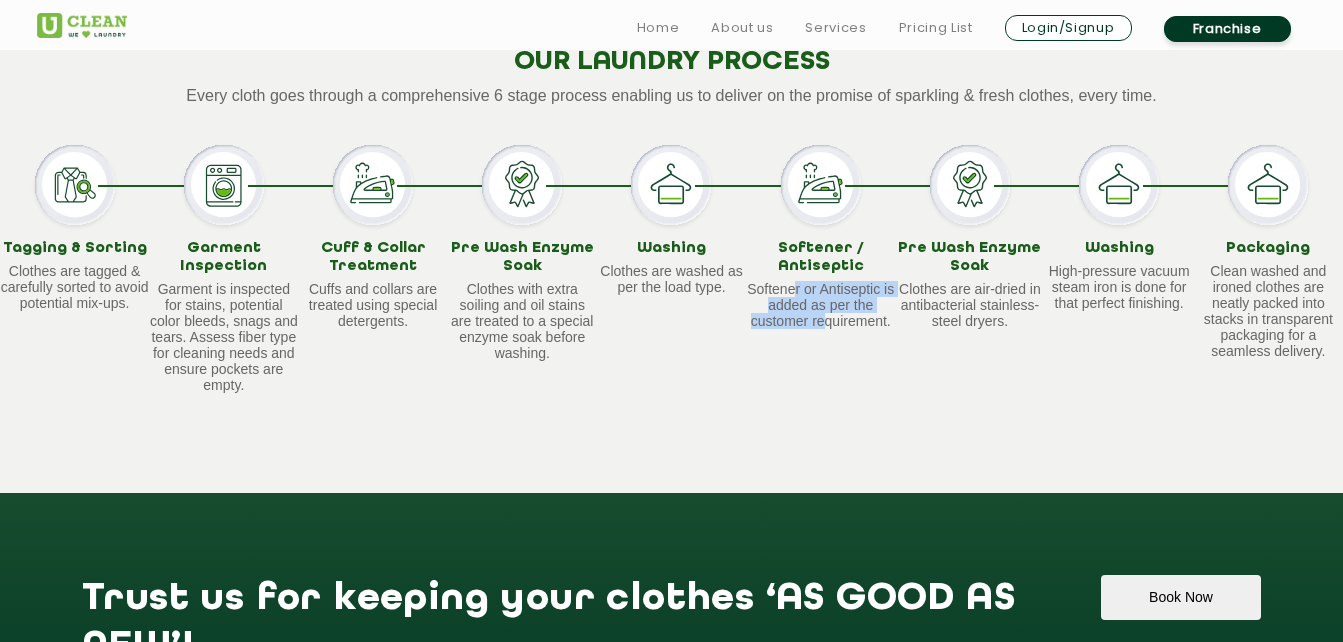 drag, startPoint x: 677, startPoint y: 291, endPoint x: 824, endPoint y: 303, distance: 147.48898 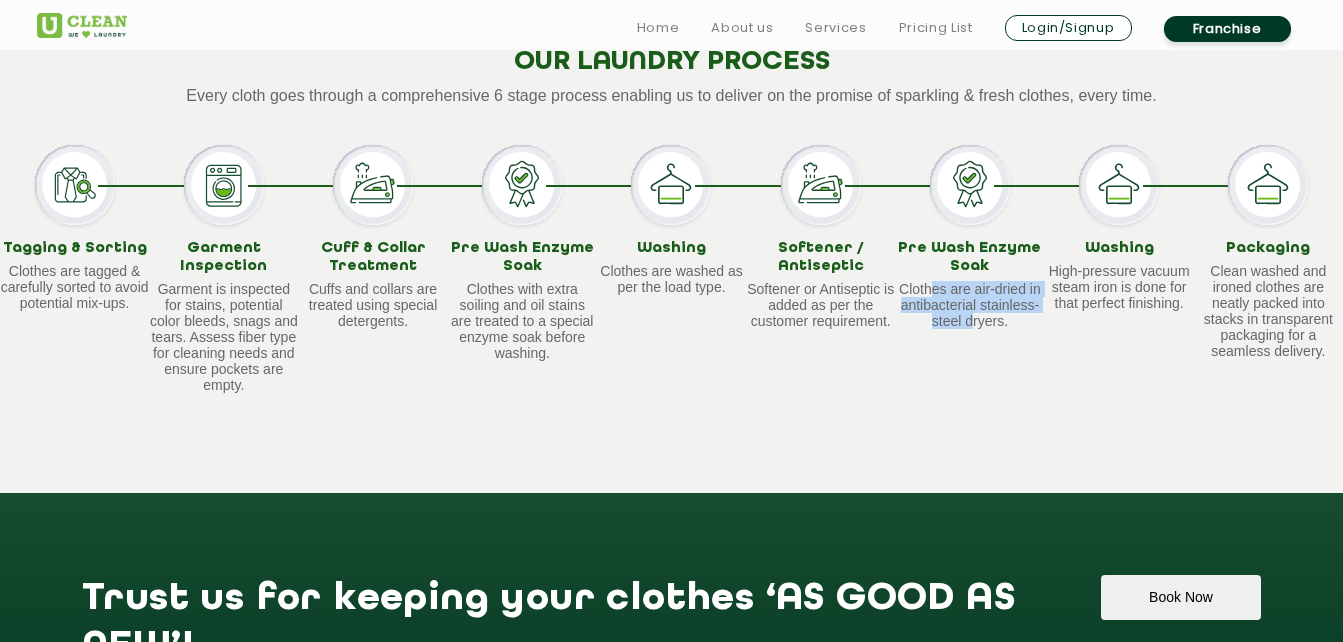 drag, startPoint x: 824, startPoint y: 303, endPoint x: 975, endPoint y: 320, distance: 151.95393 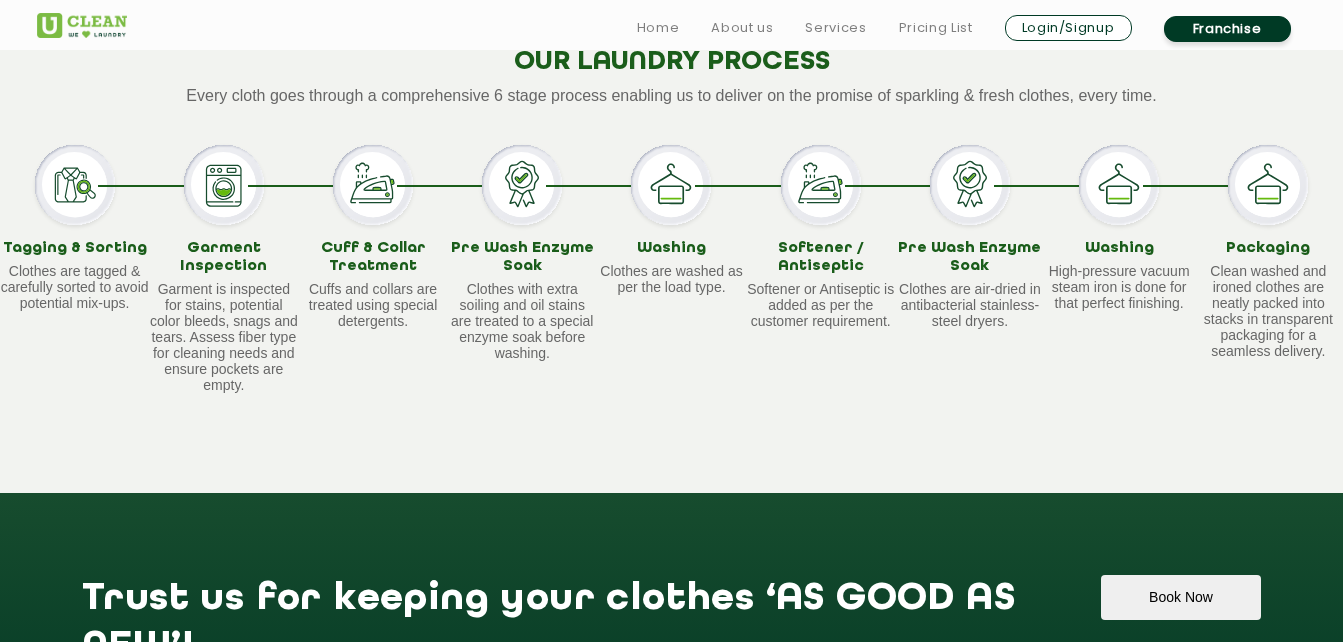 drag, startPoint x: 975, startPoint y: 320, endPoint x: 1067, endPoint y: 355, distance: 98.43272 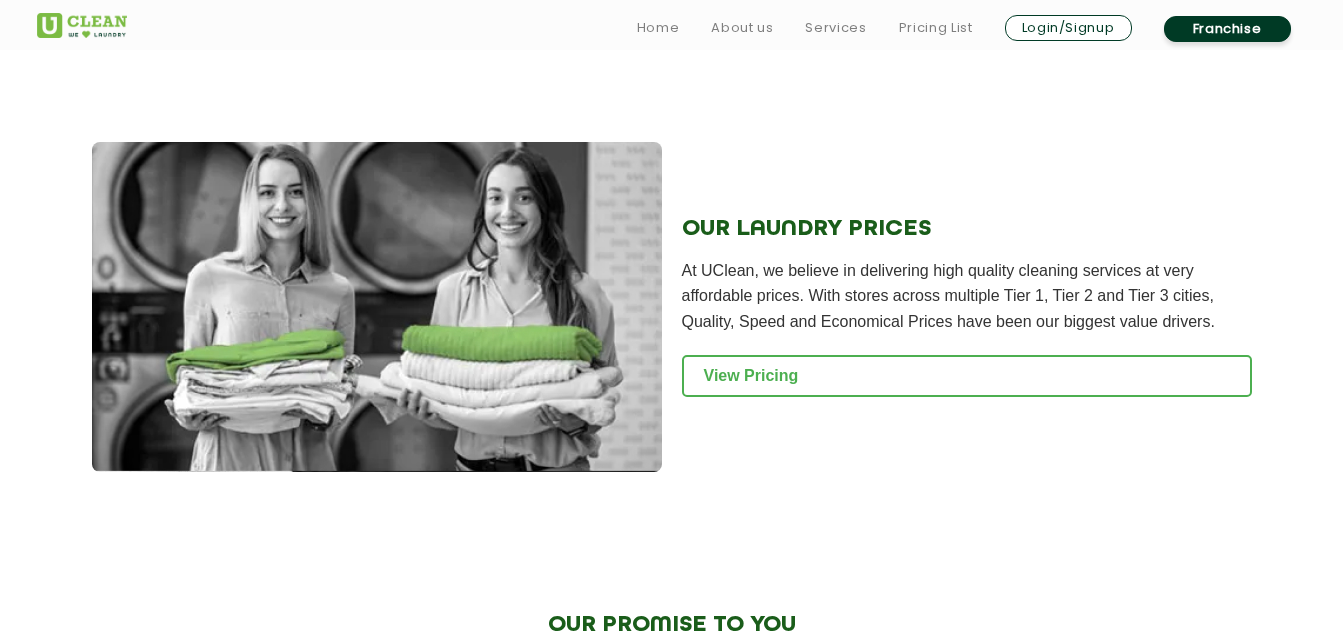 scroll, scrollTop: 2681, scrollLeft: 0, axis: vertical 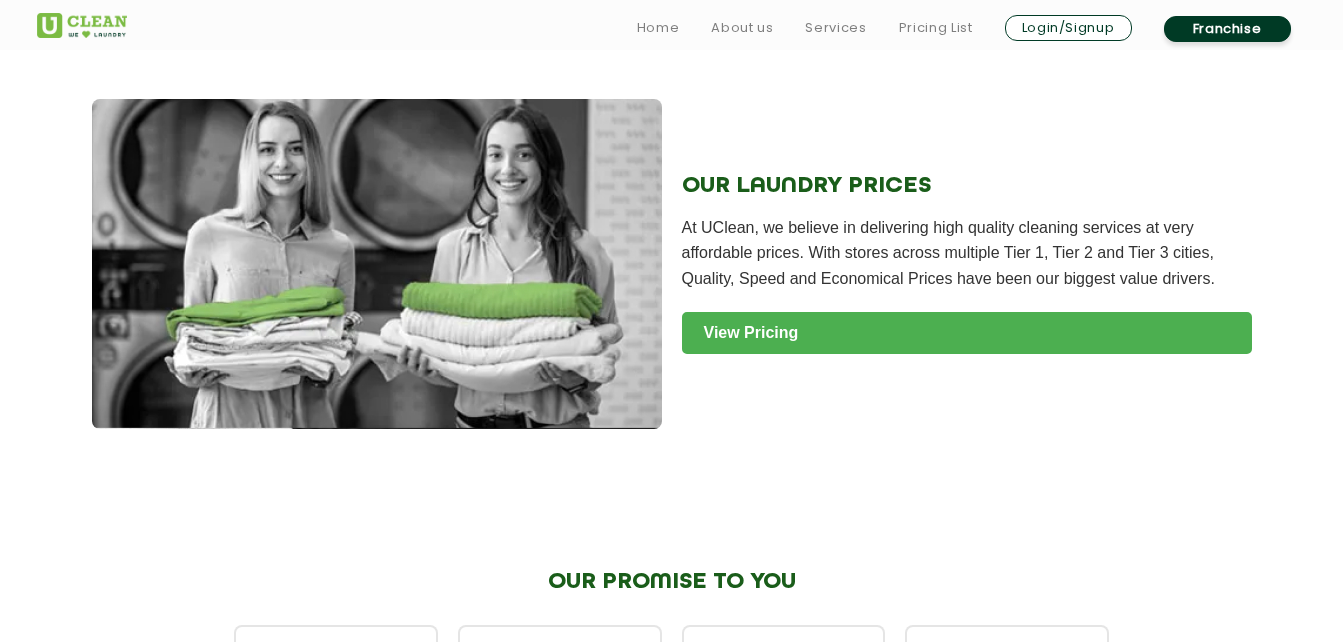 click on "View Pricing" 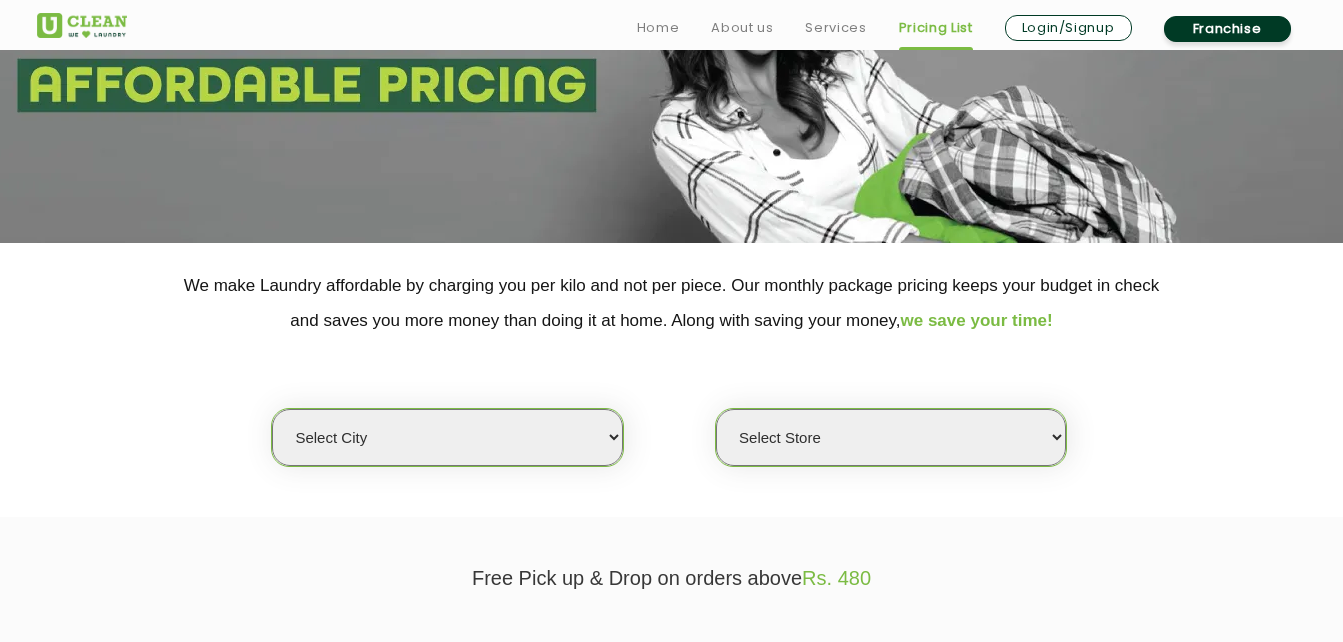 scroll, scrollTop: 226, scrollLeft: 0, axis: vertical 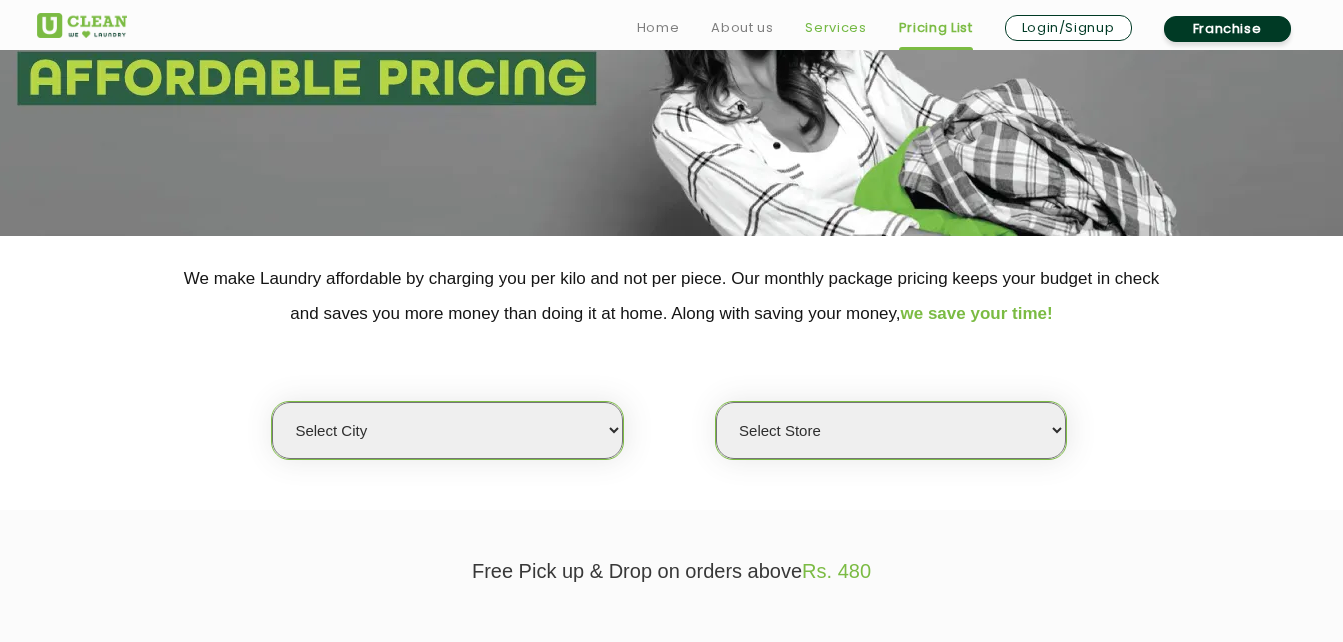 click on "Services" at bounding box center [835, 28] 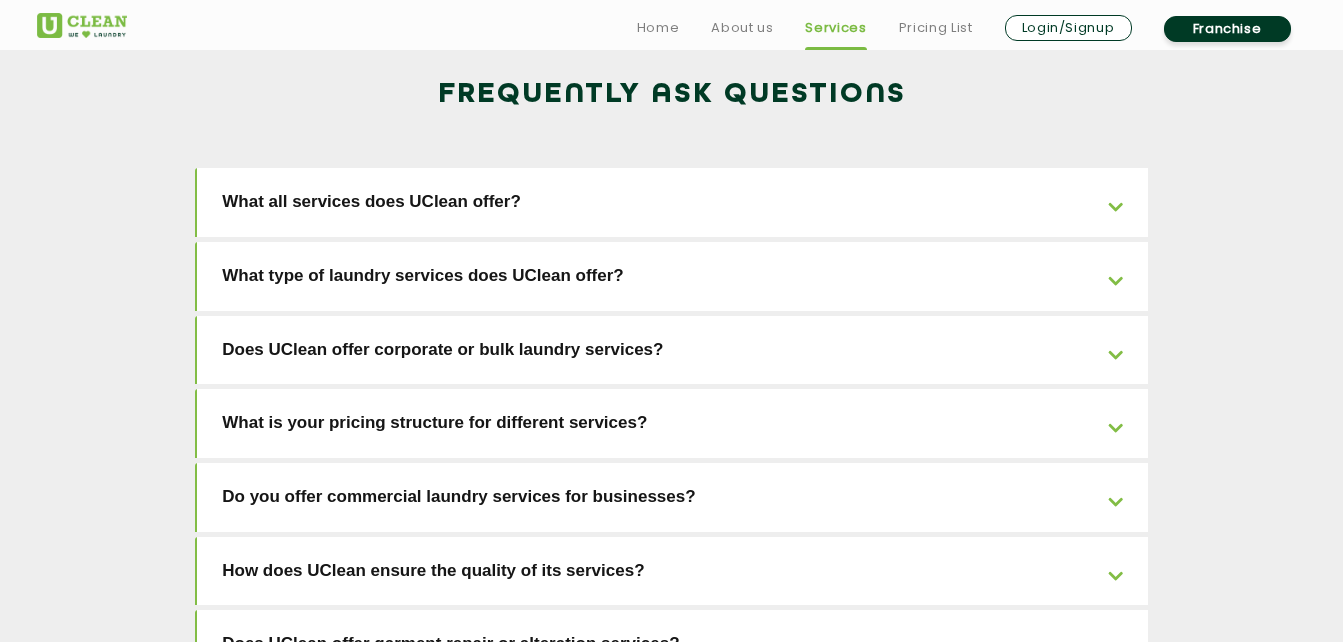 scroll, scrollTop: 2995, scrollLeft: 0, axis: vertical 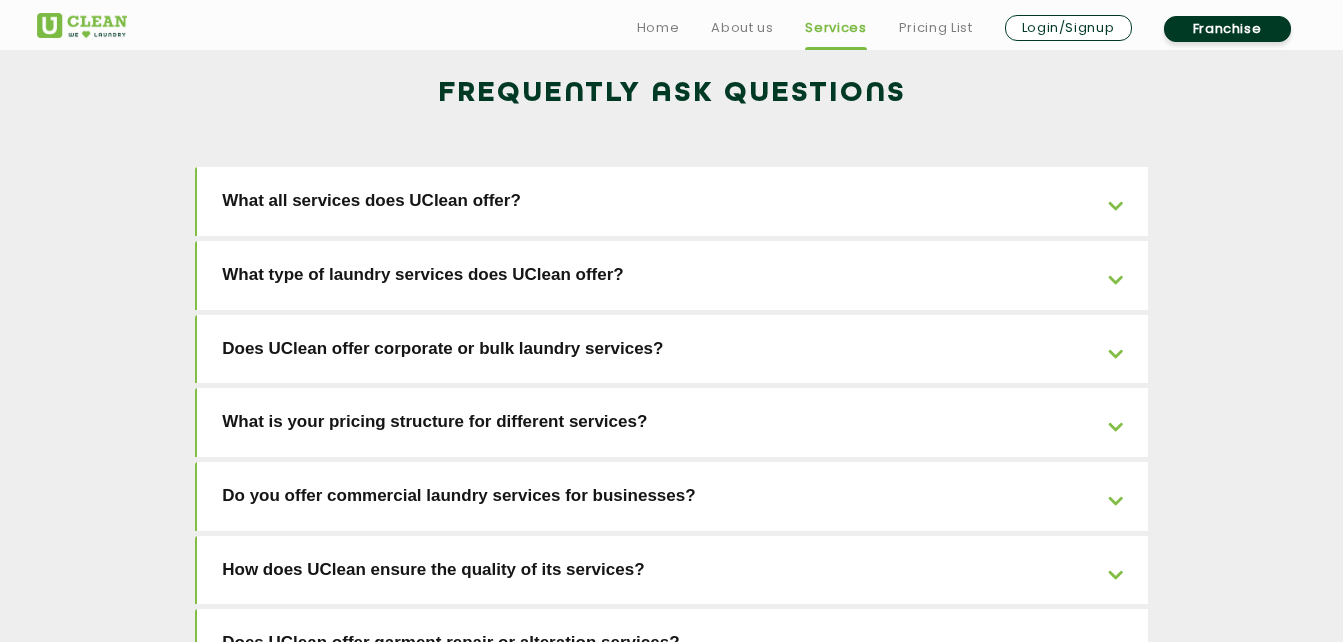 click on "What all services does UClean offer?" at bounding box center (672, 201) 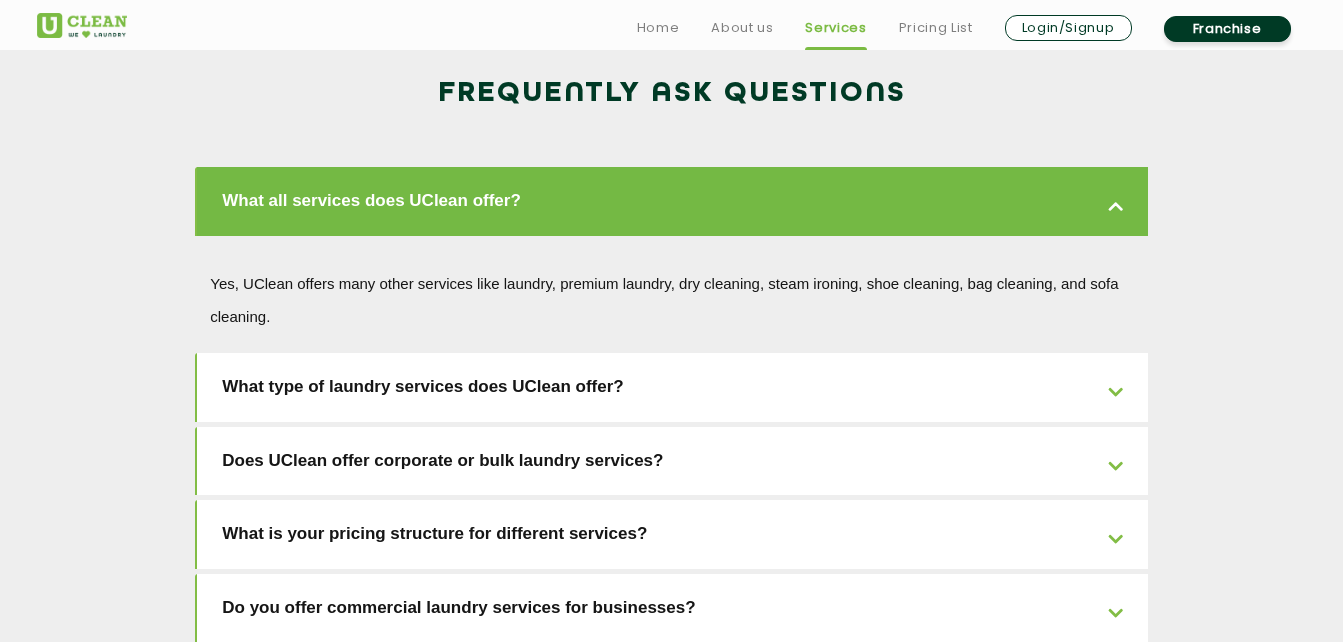 click on "What all services does UClean offer?" at bounding box center (672, 201) 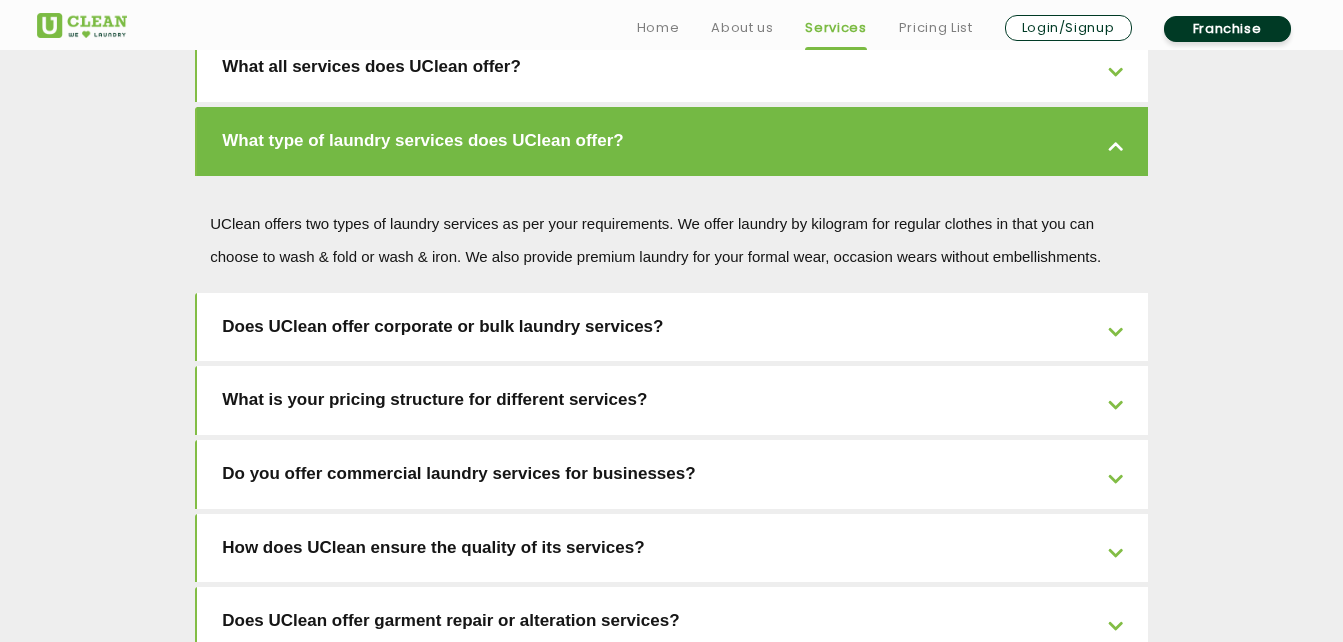 scroll, scrollTop: 3130, scrollLeft: 0, axis: vertical 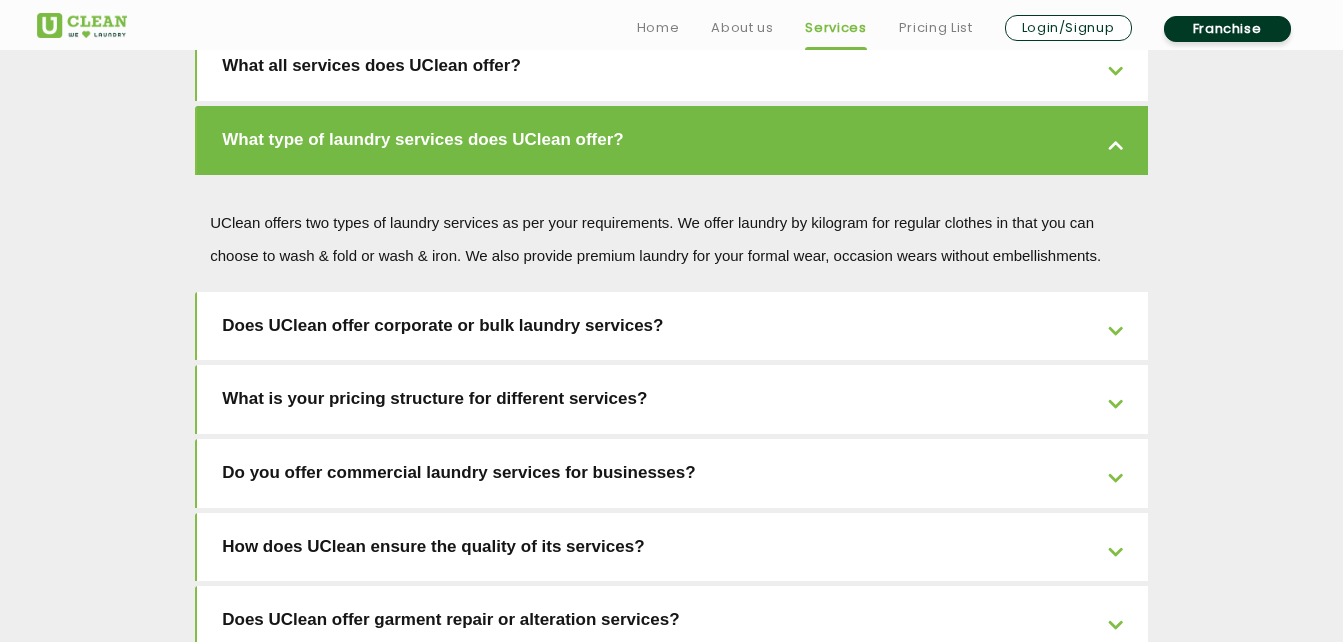 click on "Does UClean offer corporate or bulk laundry services?" at bounding box center [672, 326] 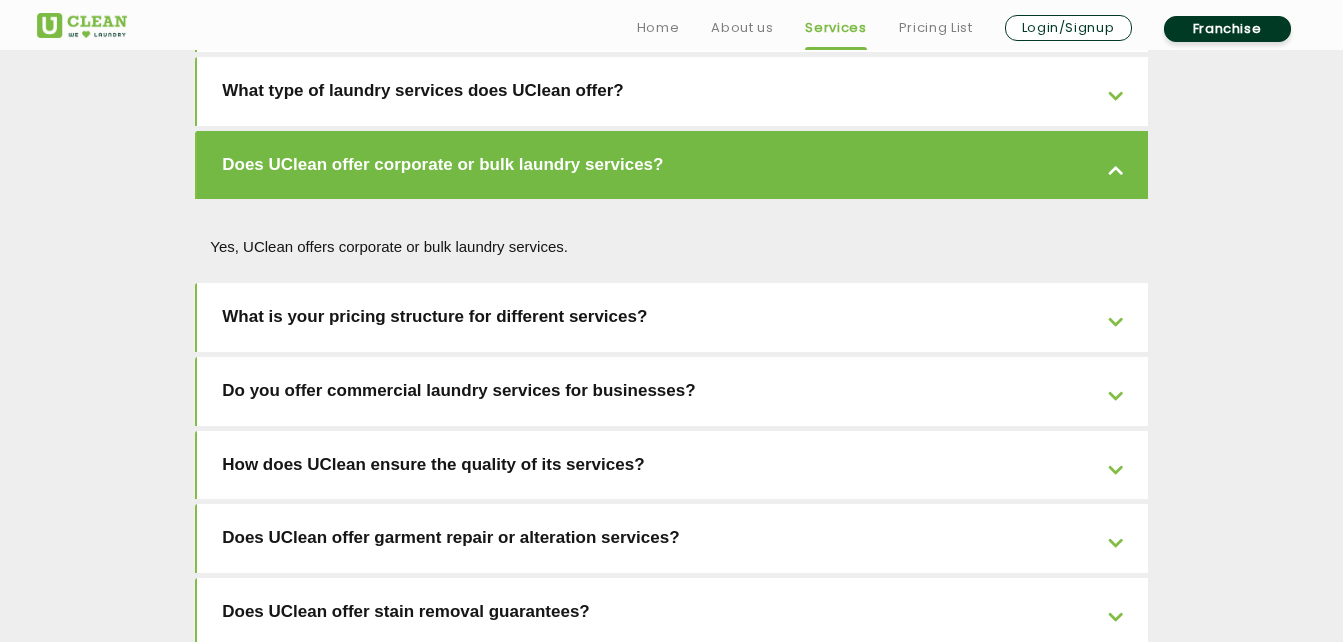 scroll, scrollTop: 3184, scrollLeft: 0, axis: vertical 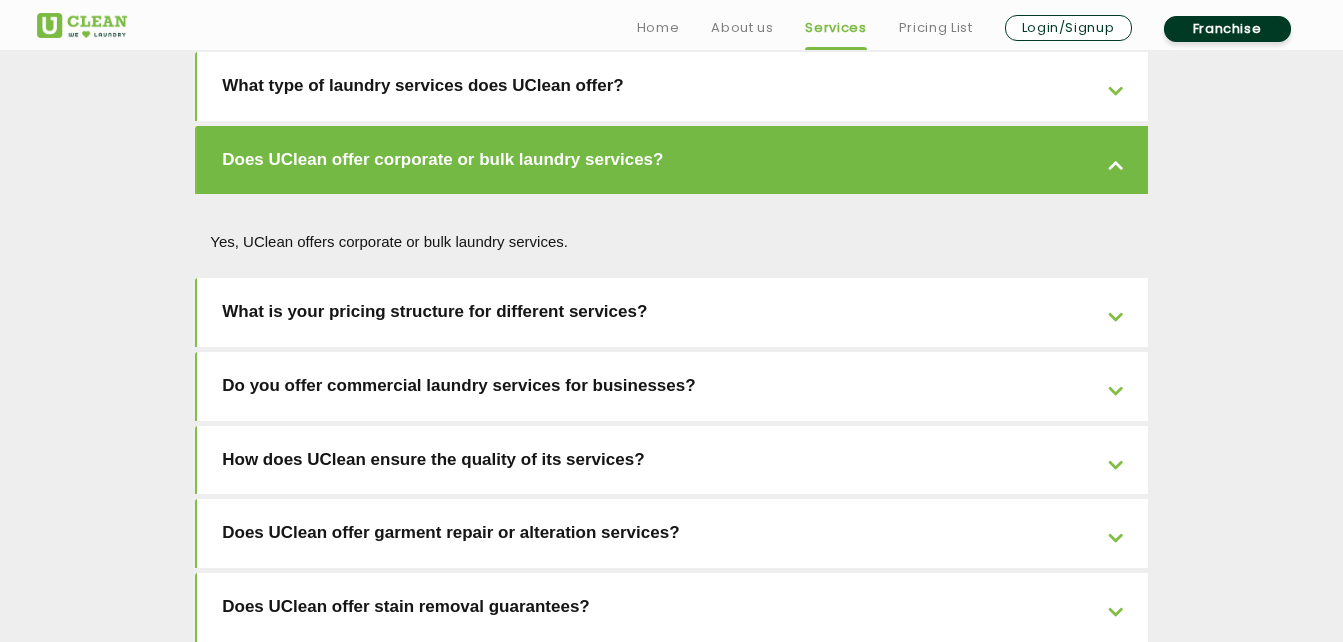 click on "What is your pricing structure for different services?" at bounding box center [672, 312] 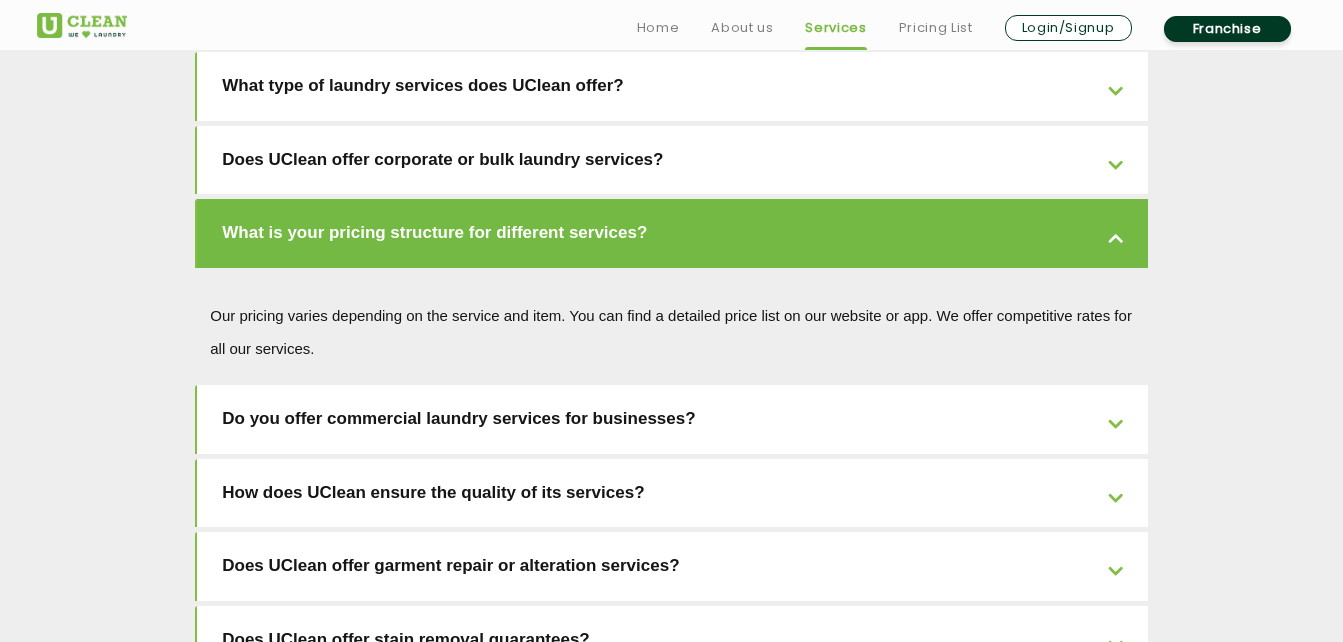 click on "Do you offer commercial laundry services for businesses?" at bounding box center (672, 419) 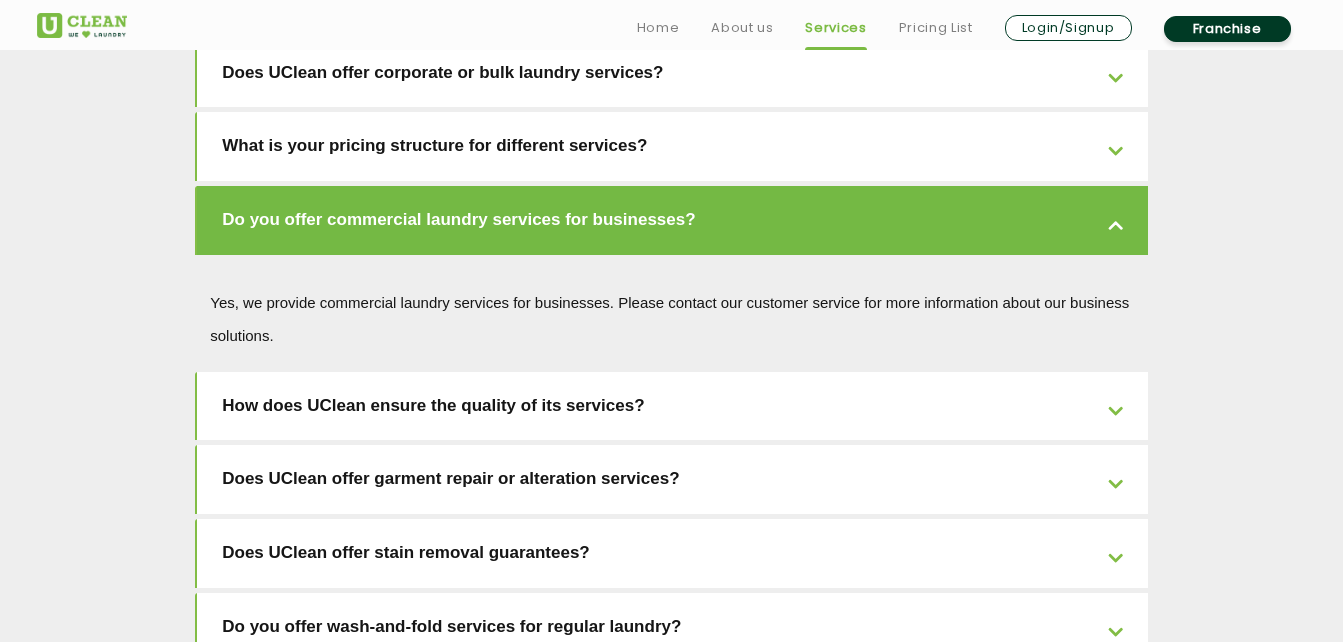 scroll, scrollTop: 3273, scrollLeft: 0, axis: vertical 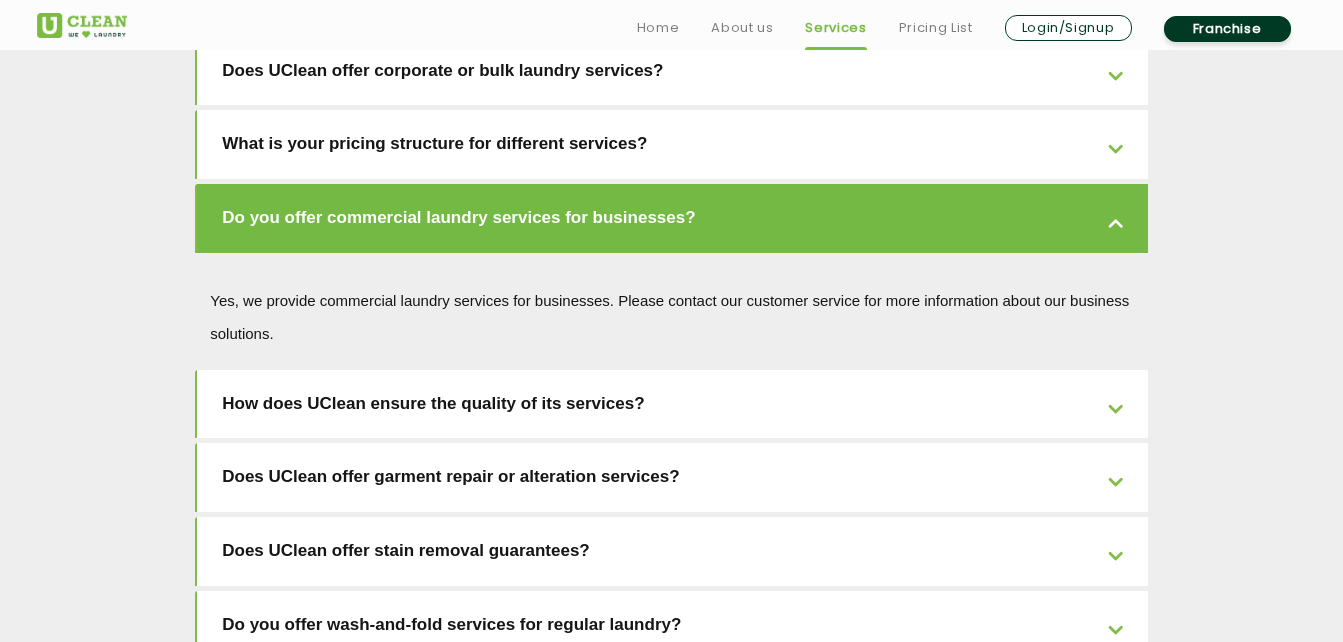 click on "How does UClean ensure the quality of its services?" at bounding box center [672, 404] 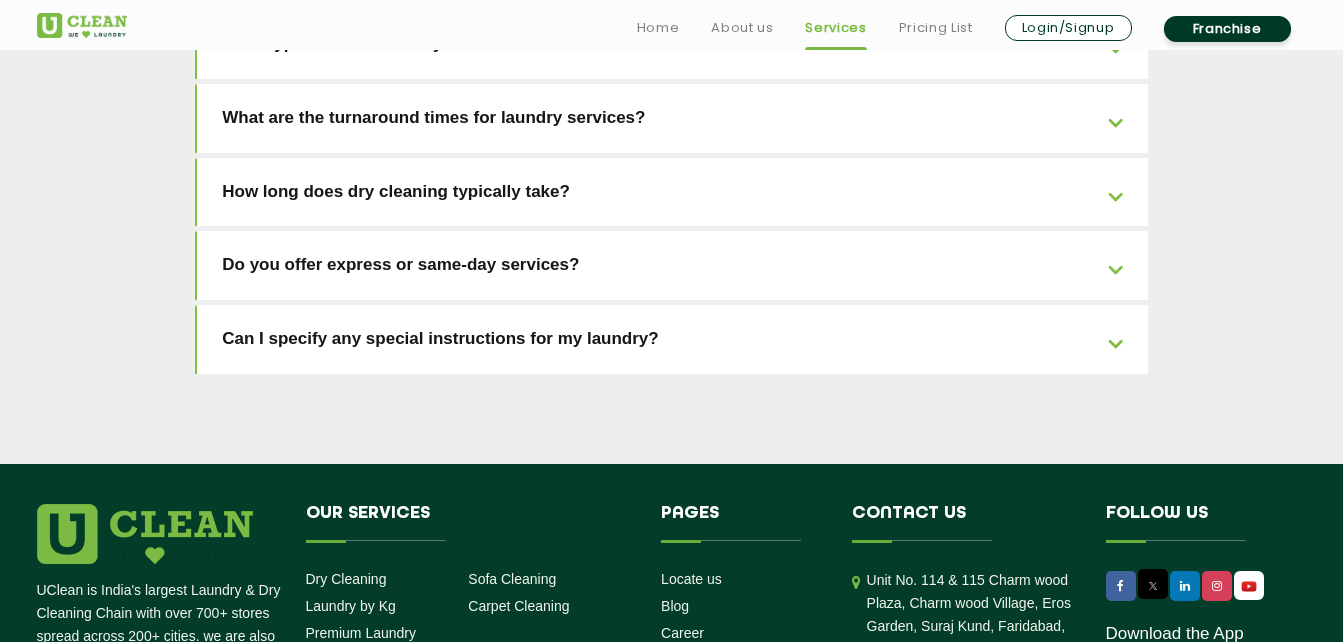 scroll, scrollTop: 4444, scrollLeft: 0, axis: vertical 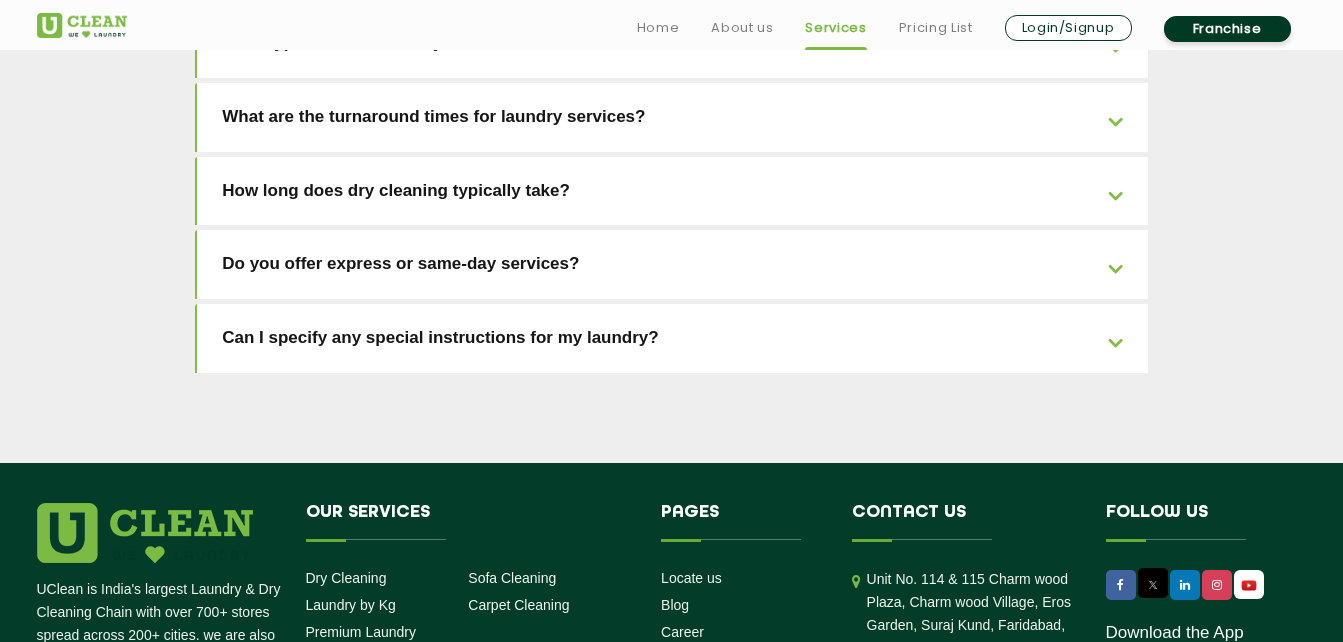 click on "Can I specify any special instructions for my laundry?" at bounding box center [672, 338] 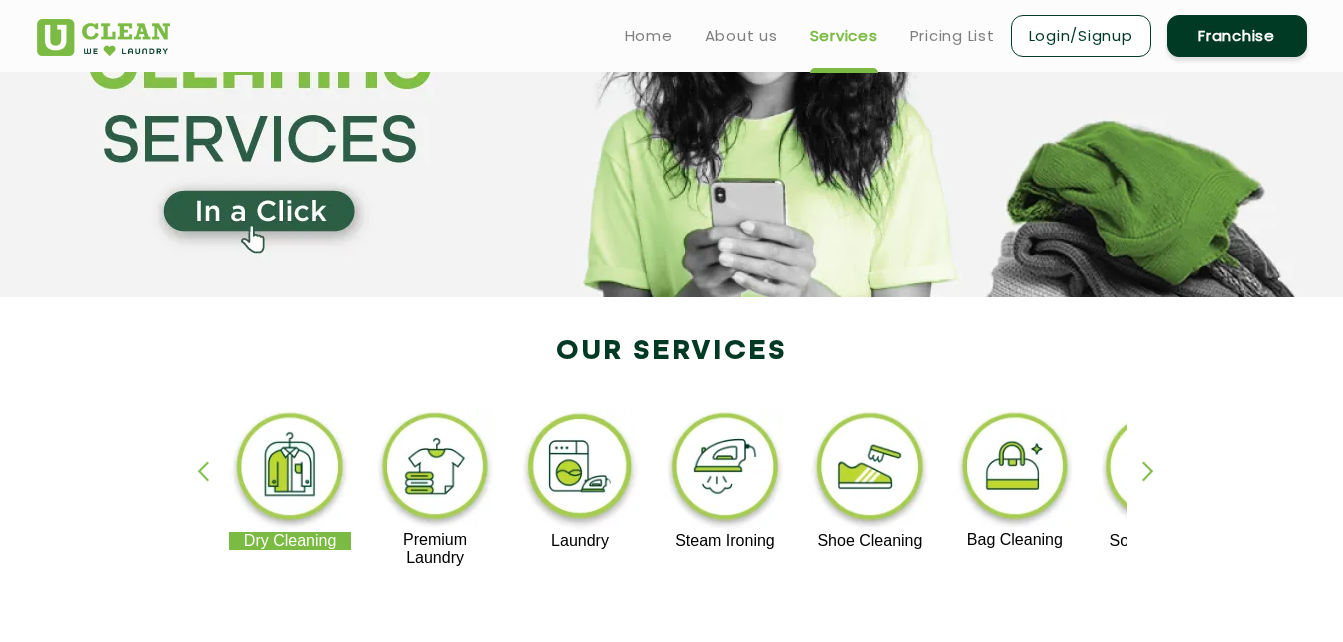scroll, scrollTop: 119, scrollLeft: 0, axis: vertical 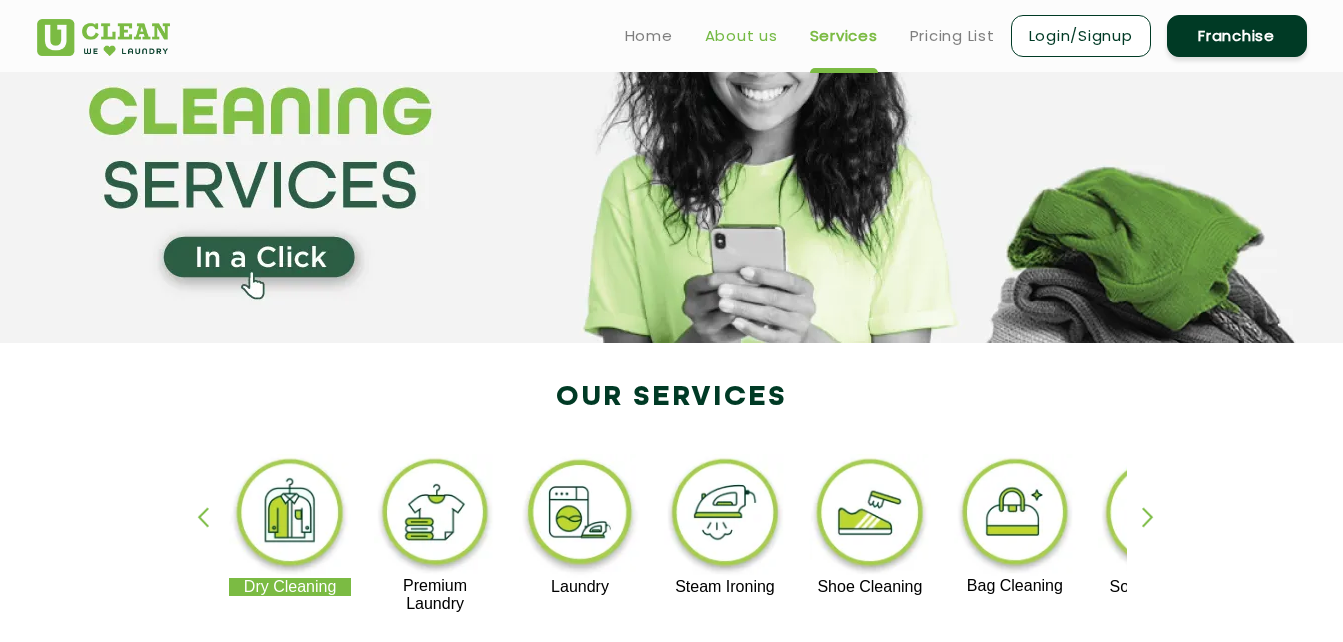 click on "About us" at bounding box center (741, 36) 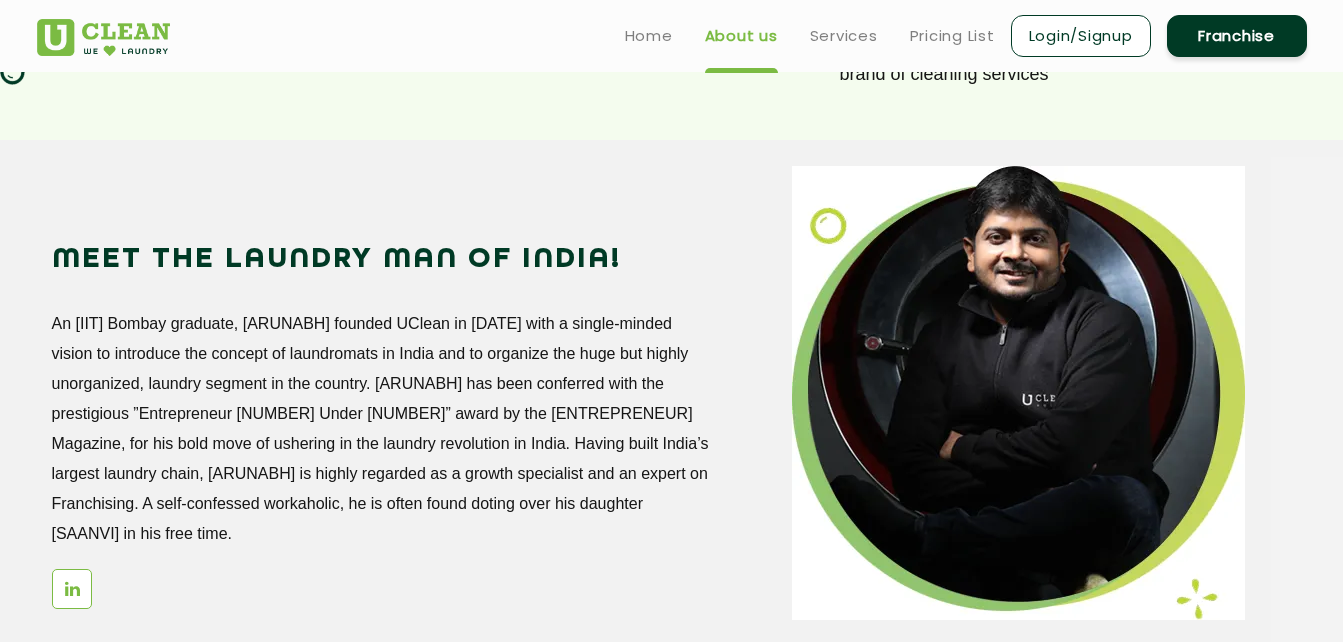 scroll, scrollTop: 1621, scrollLeft: 0, axis: vertical 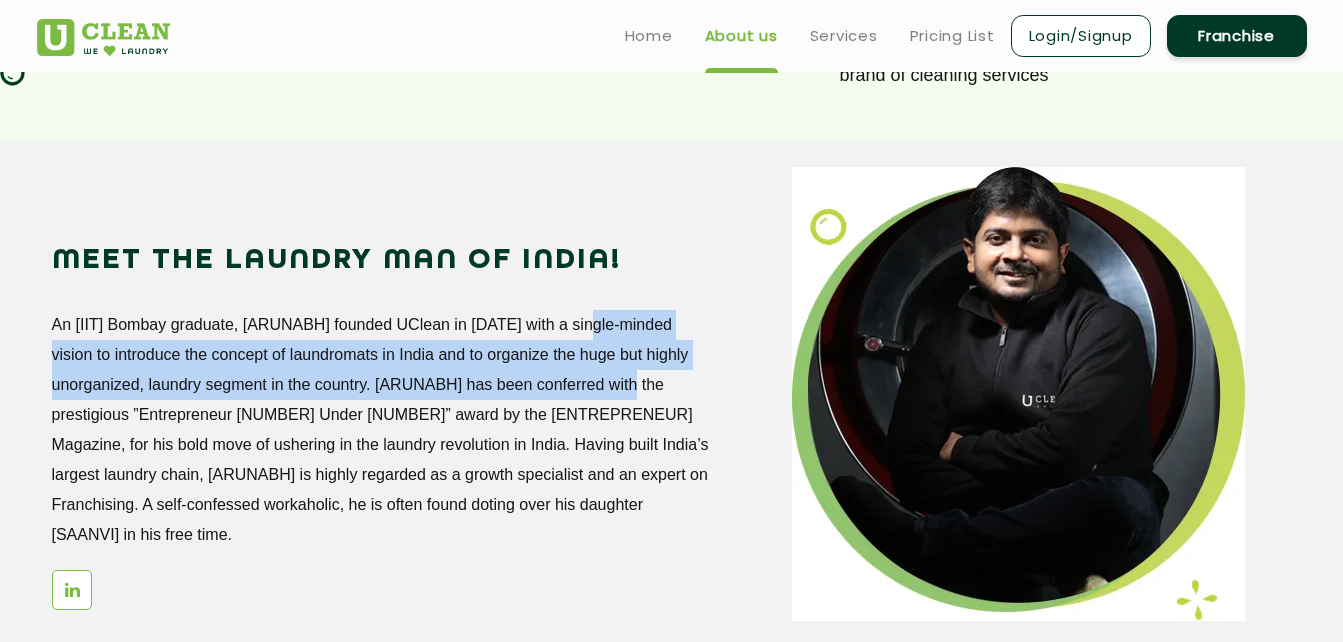 drag, startPoint x: 583, startPoint y: 315, endPoint x: 601, endPoint y: 393, distance: 80.04999 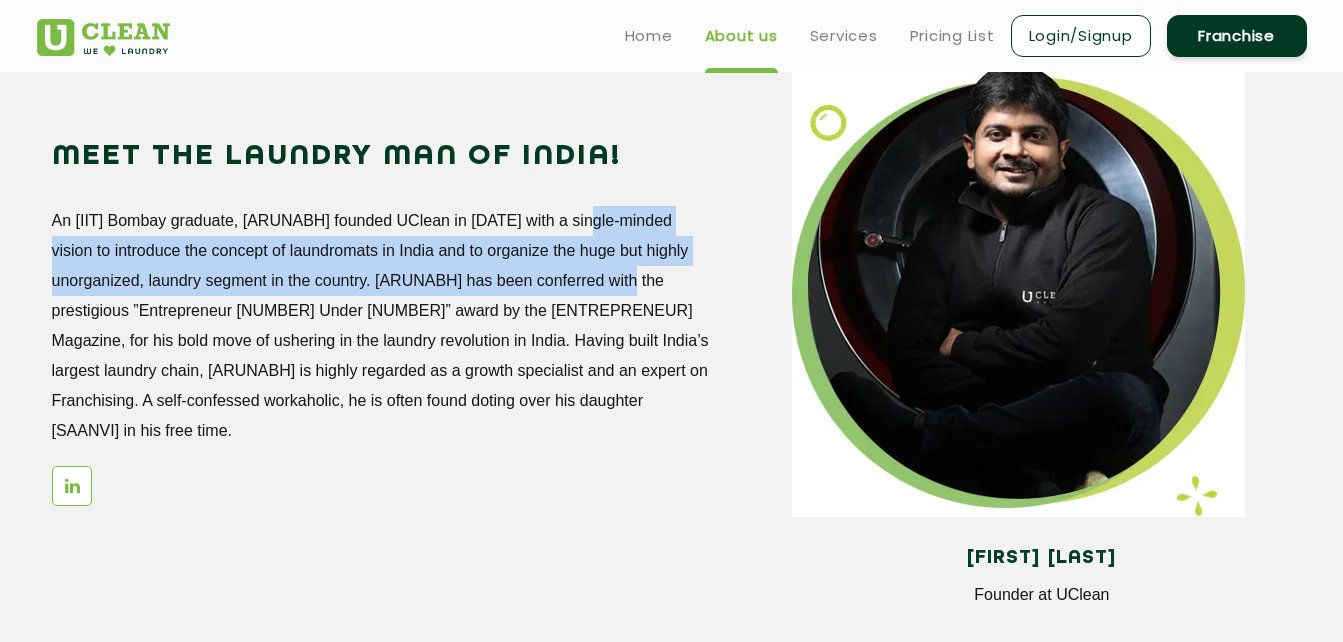 scroll, scrollTop: 1724, scrollLeft: 0, axis: vertical 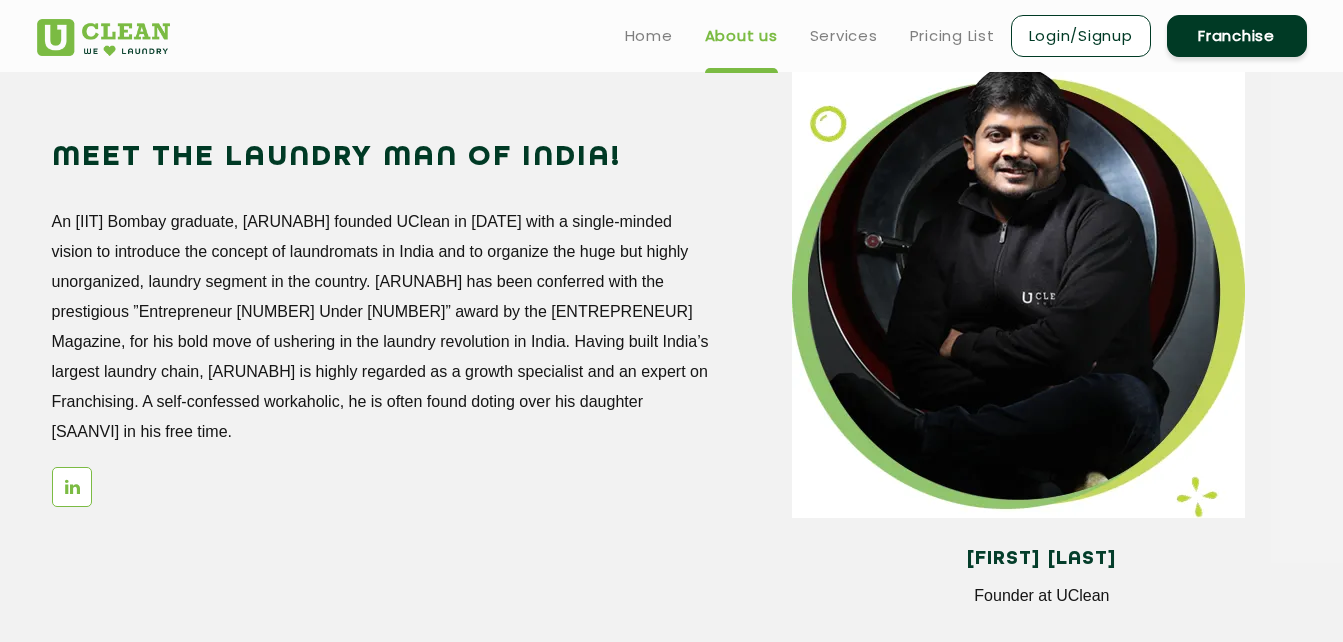 click on "An [IIT] Bombay graduate, [ARUNABH] founded UClean in [DATE] with a single-minded vision to introduce the concept of laundromats in India and to organize the huge but highly unorganized, laundry segment in the country. [ARUNABH] has been conferred with the prestigious ”Entrepreneur [NUMBER] Under [NUMBER]” award by the [ENTREPRENEUR] Magazine, for his bold move of ushering in the laundry revolution in India. Having built India’s largest laundry chain, [ARUNABH] is highly regarded as a growth specialist and an expert on Franchising. A self-confessed workaholic, he is often found doting over his daughter [SAANVI] in his free time." 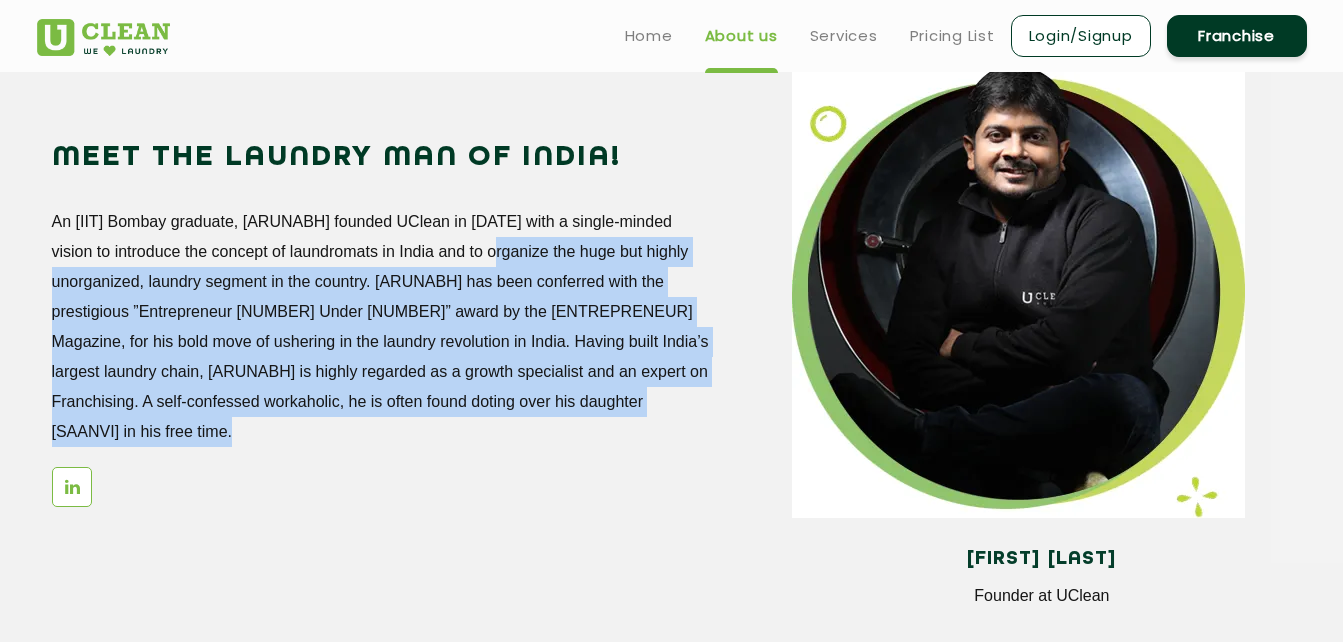 drag, startPoint x: 476, startPoint y: 249, endPoint x: 688, endPoint y: 427, distance: 276.81763 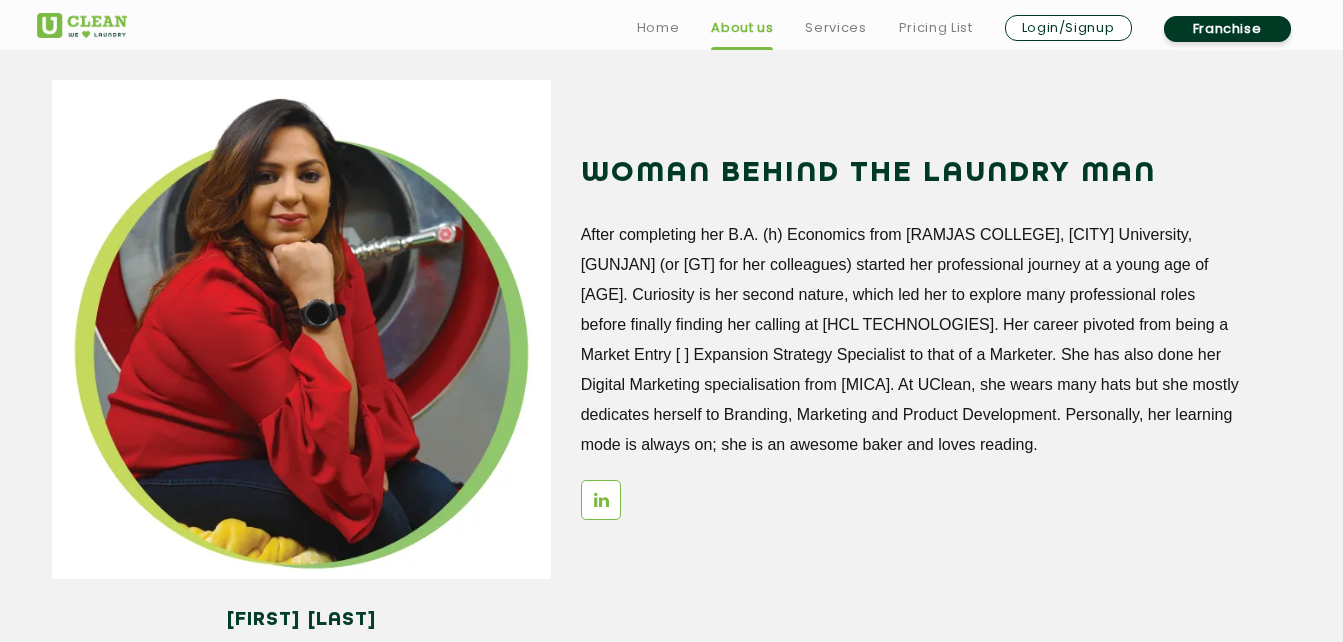 scroll, scrollTop: 2340, scrollLeft: 0, axis: vertical 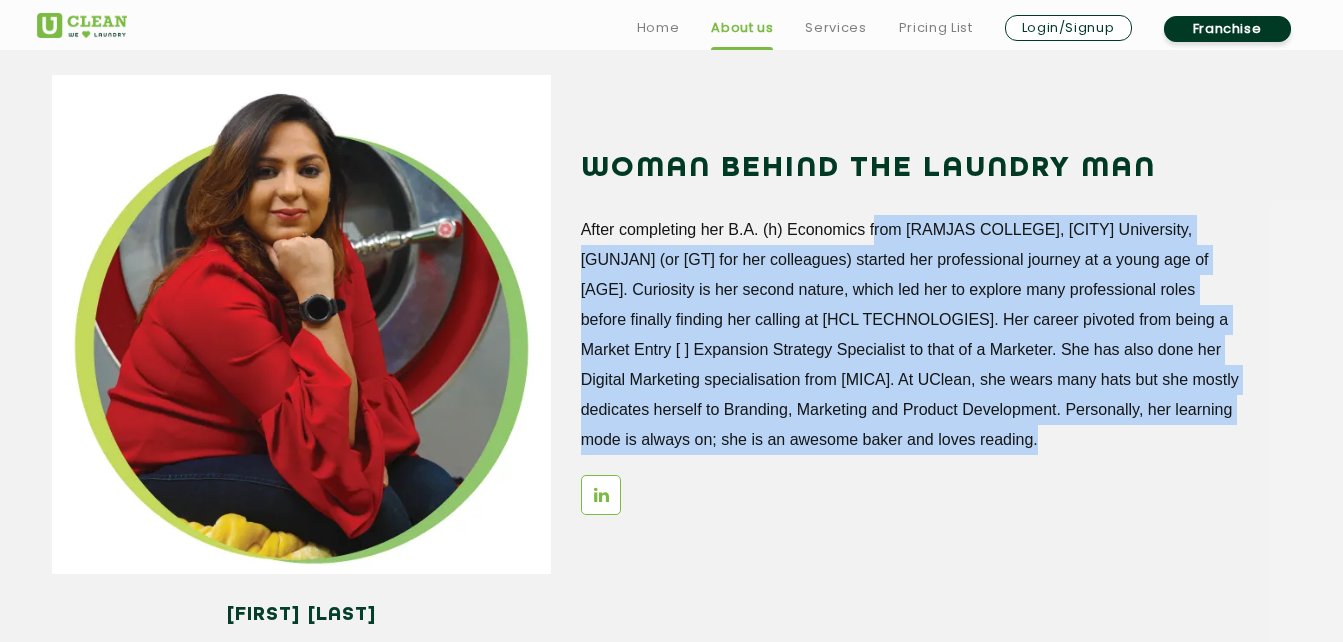 drag, startPoint x: 869, startPoint y: 223, endPoint x: 988, endPoint y: 466, distance: 270.57346 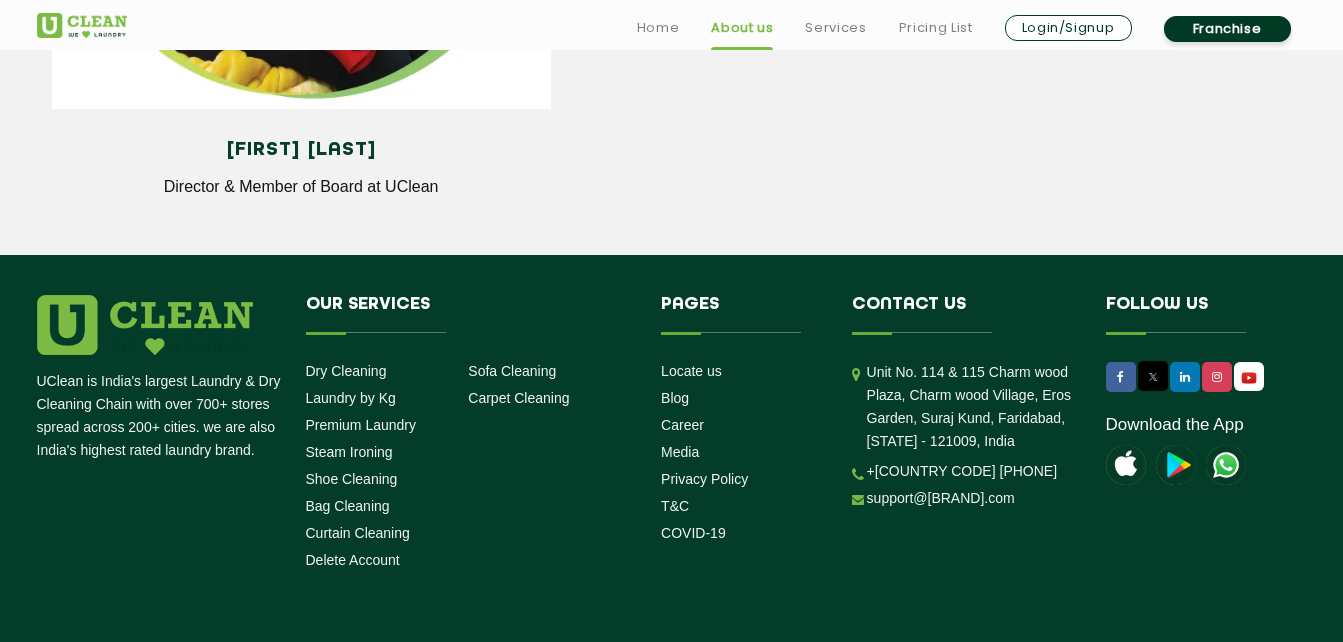 scroll, scrollTop: 2897, scrollLeft: 0, axis: vertical 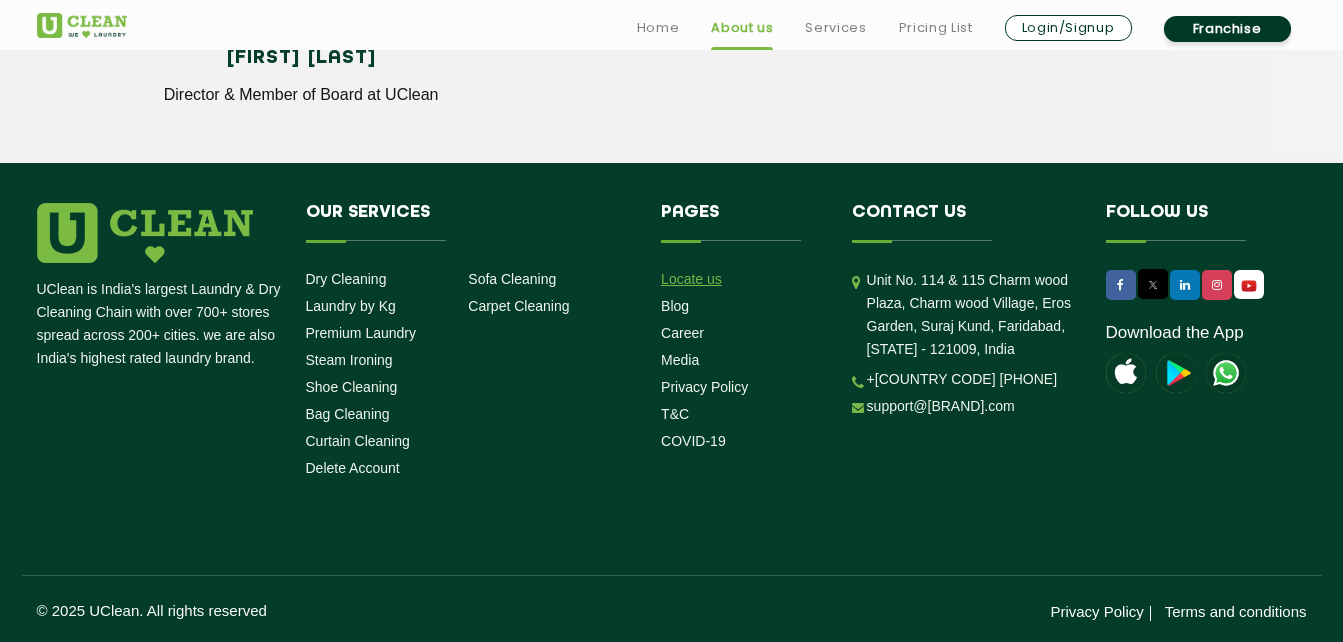 click on "Locate us" at bounding box center [691, 279] 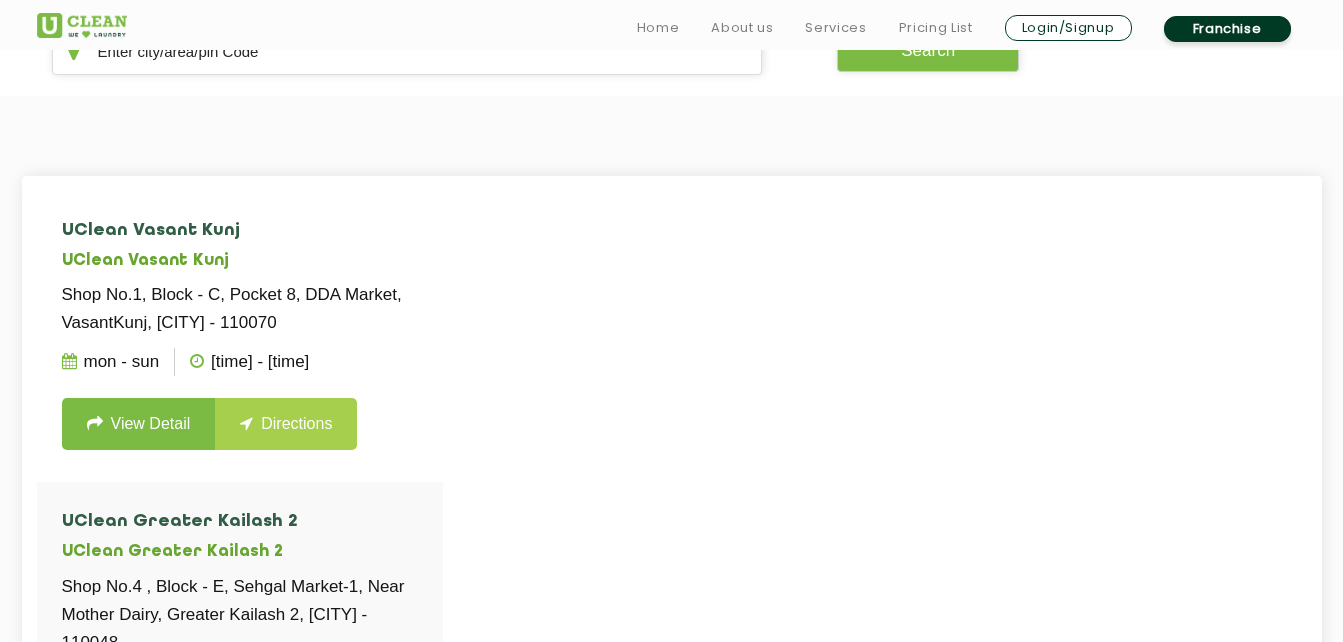 scroll, scrollTop: 457, scrollLeft: 0, axis: vertical 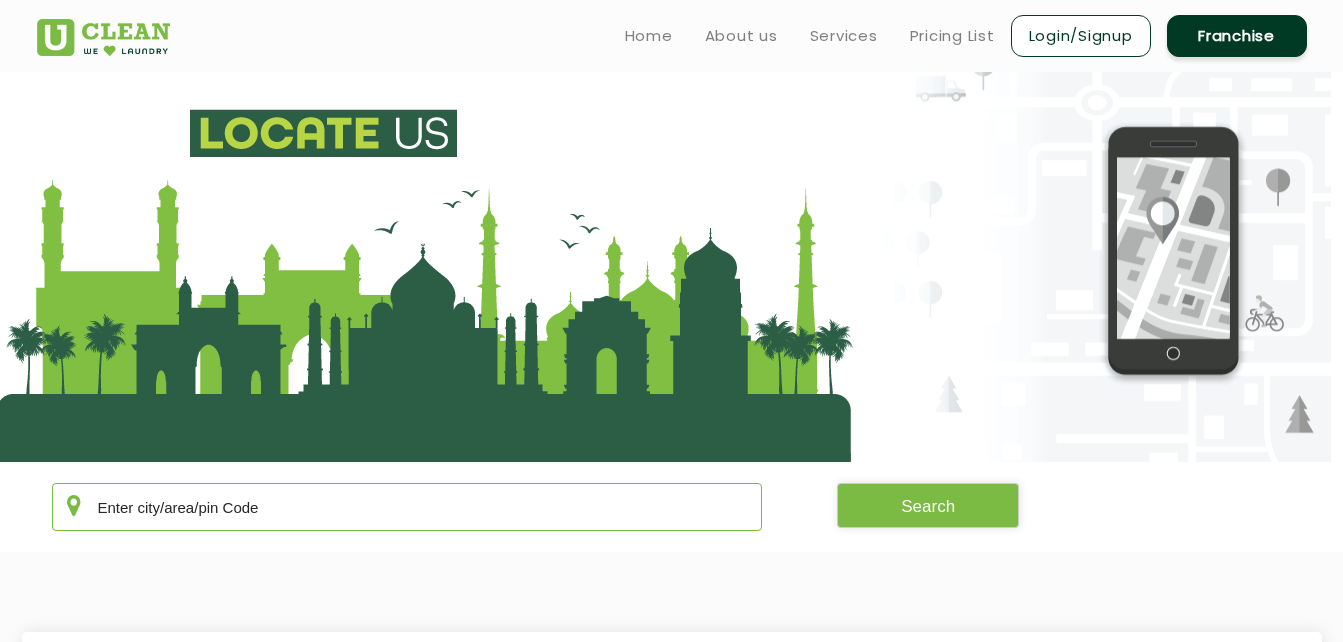 click 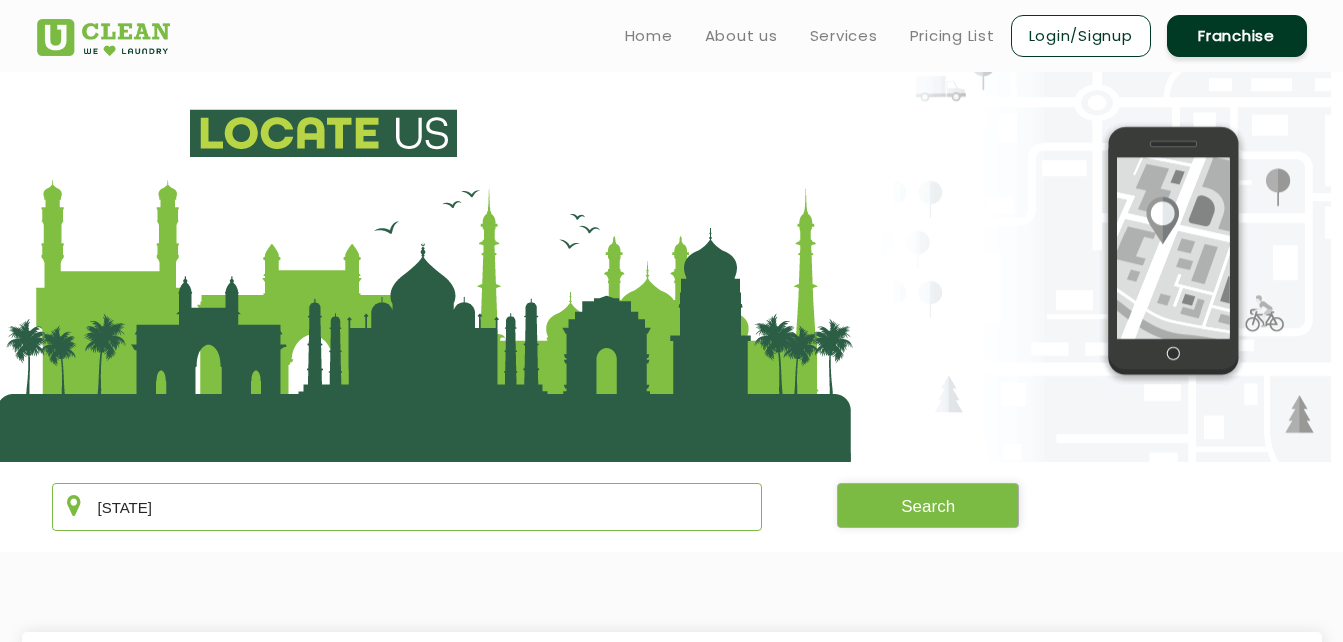 type on "[STATE]" 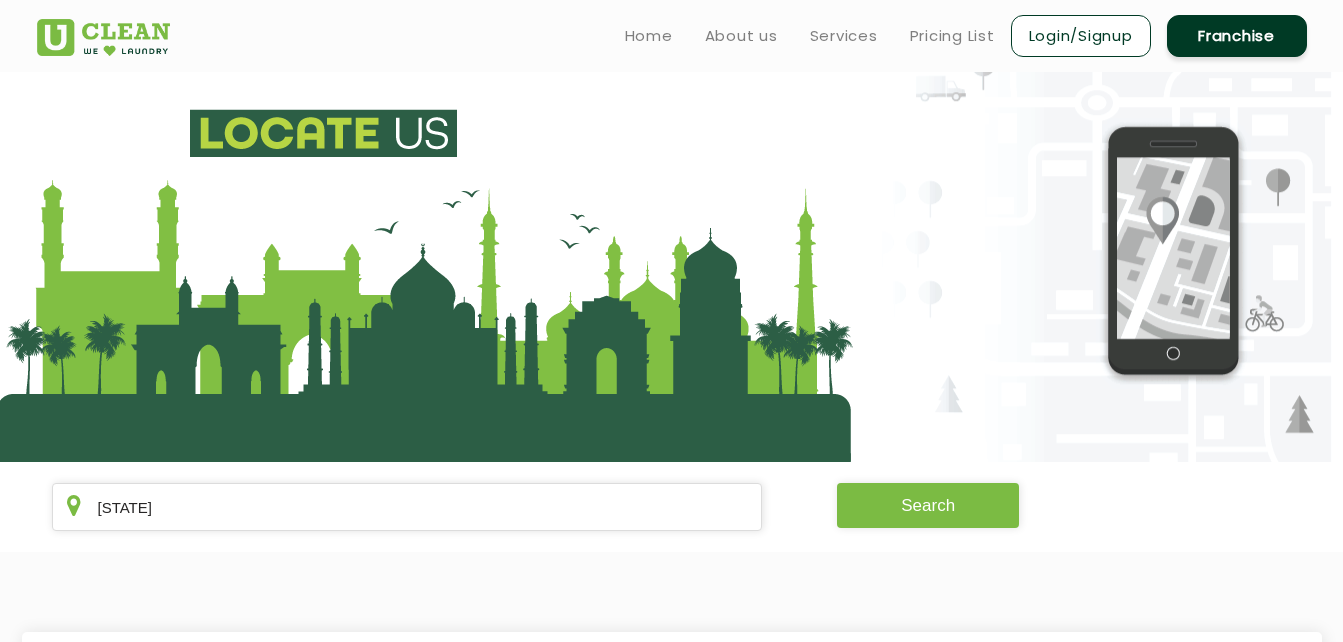 click on "Search" 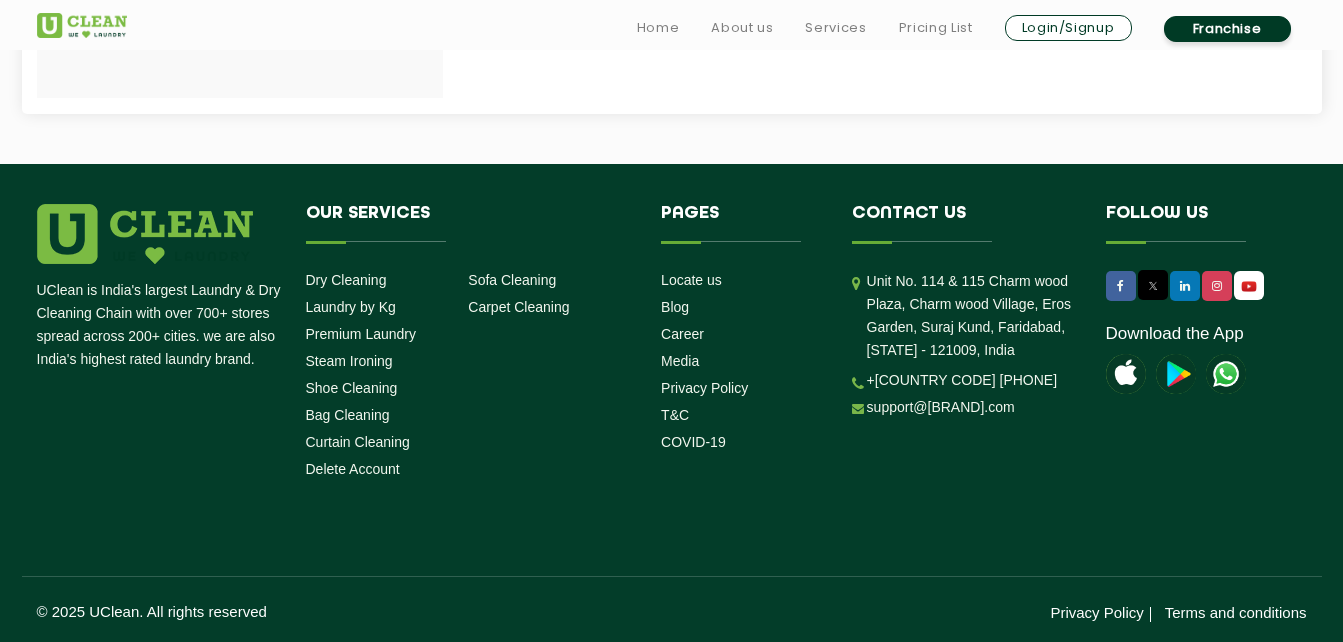 scroll, scrollTop: 1191, scrollLeft: 0, axis: vertical 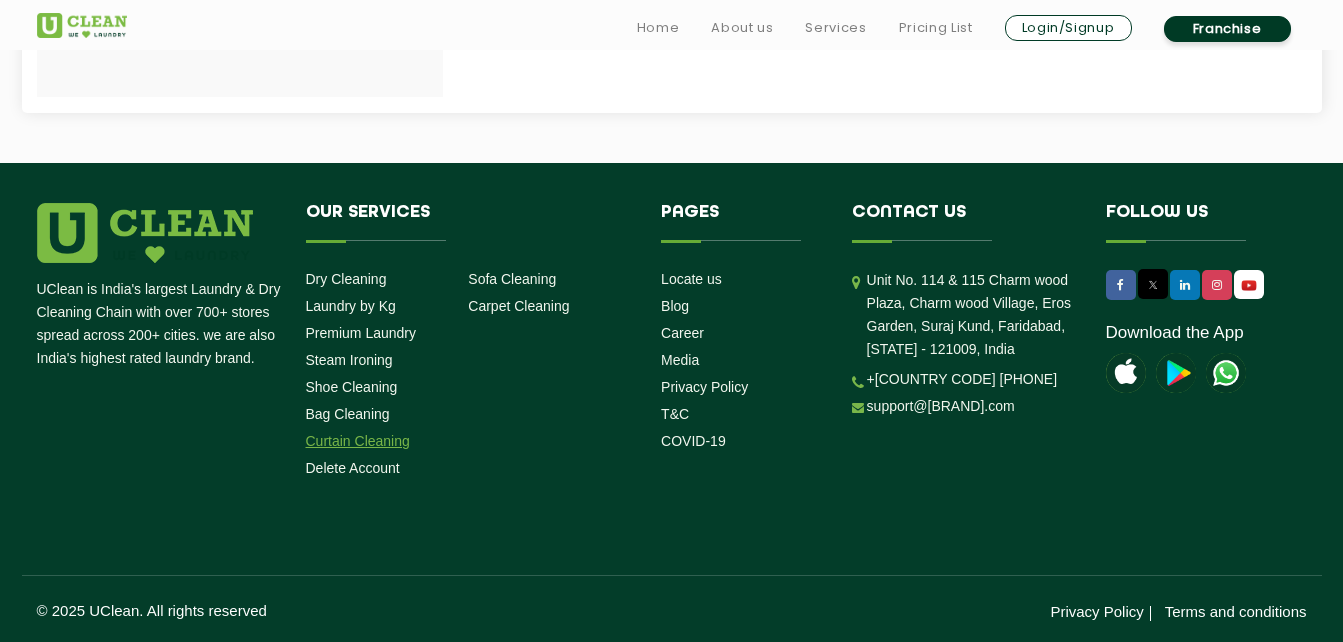 click on "Curtain Cleaning" at bounding box center [358, 441] 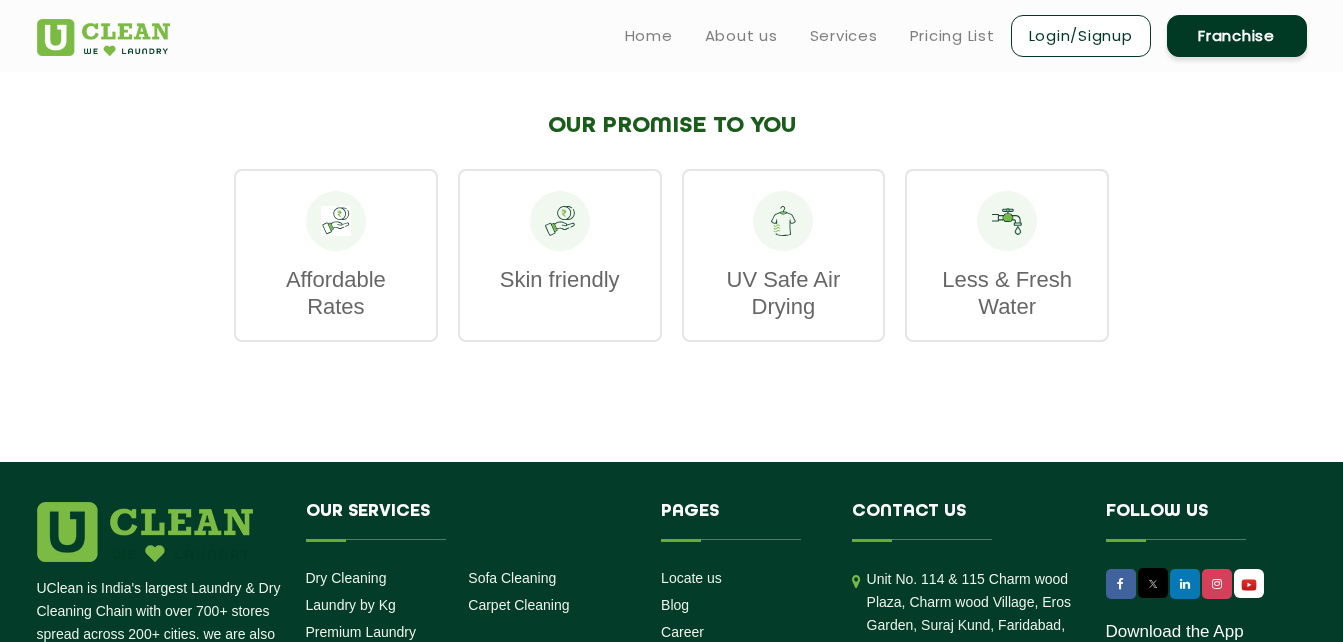 scroll, scrollTop: 2827, scrollLeft: 0, axis: vertical 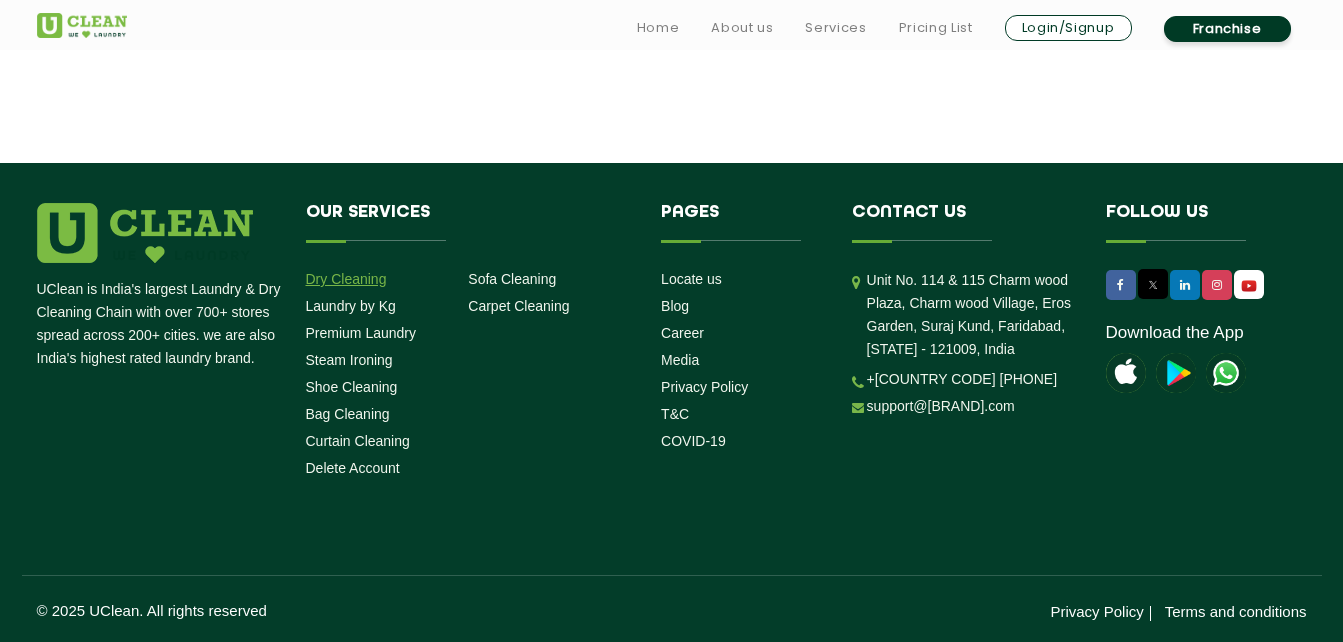 click on "Dry Cleaning" at bounding box center (346, 279) 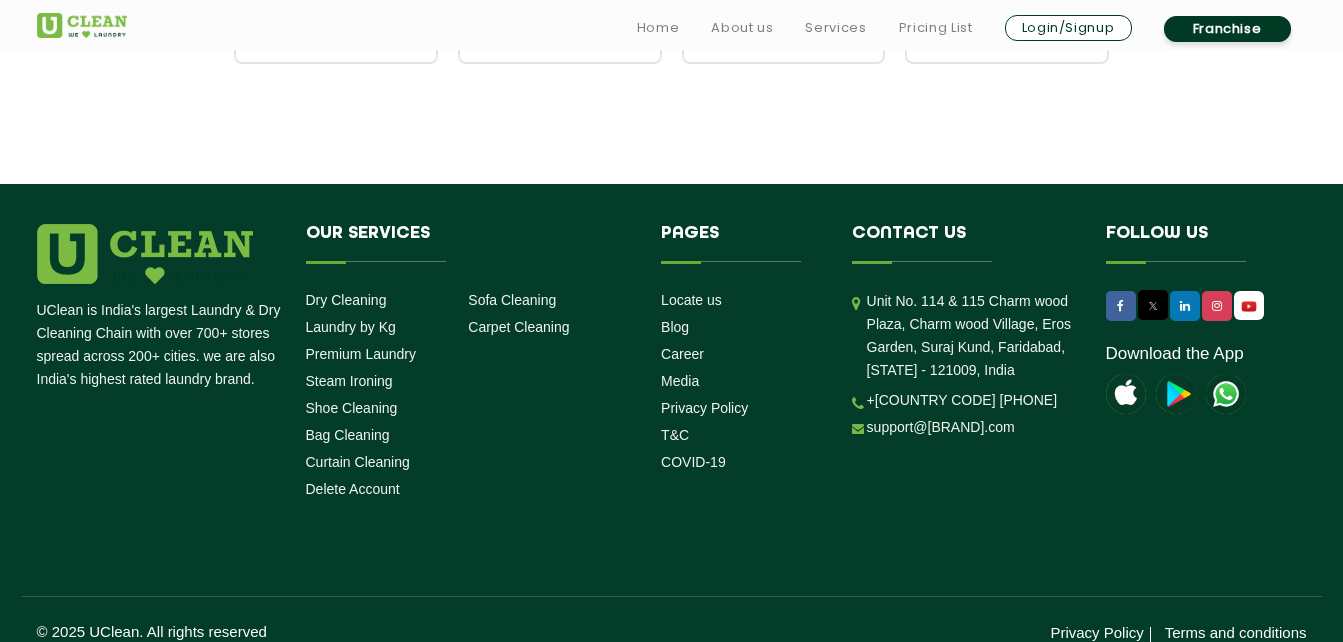 scroll, scrollTop: 3121, scrollLeft: 0, axis: vertical 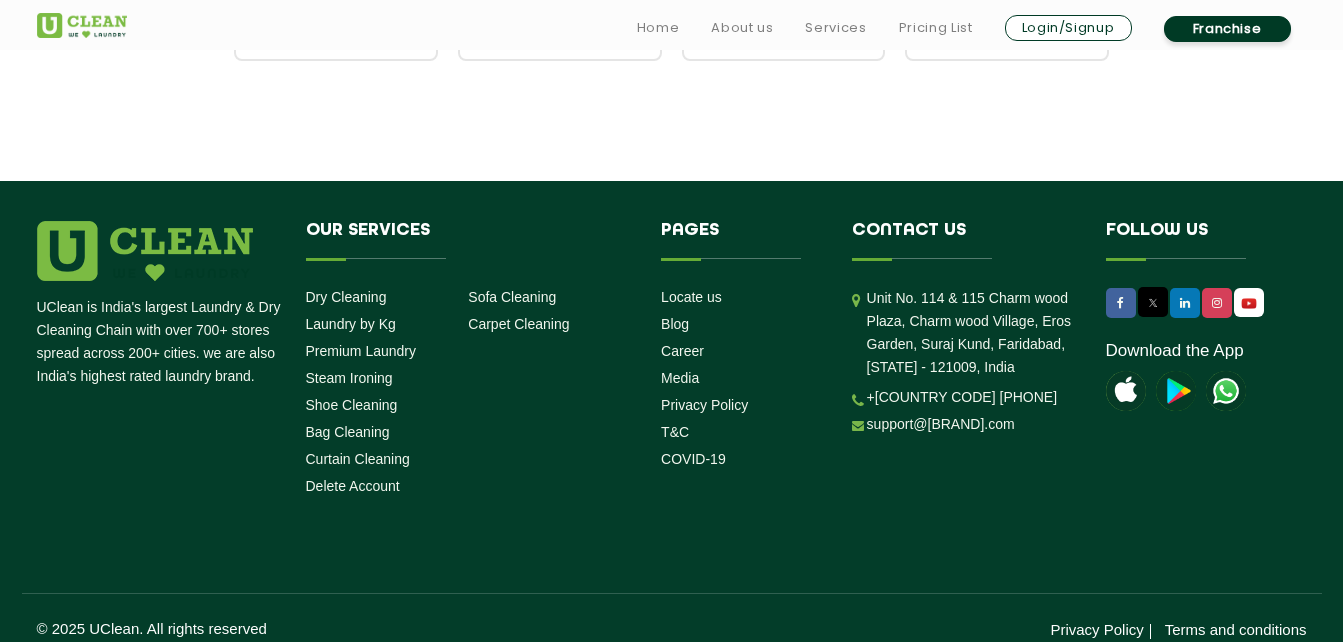 click at bounding box center (1176, 391) 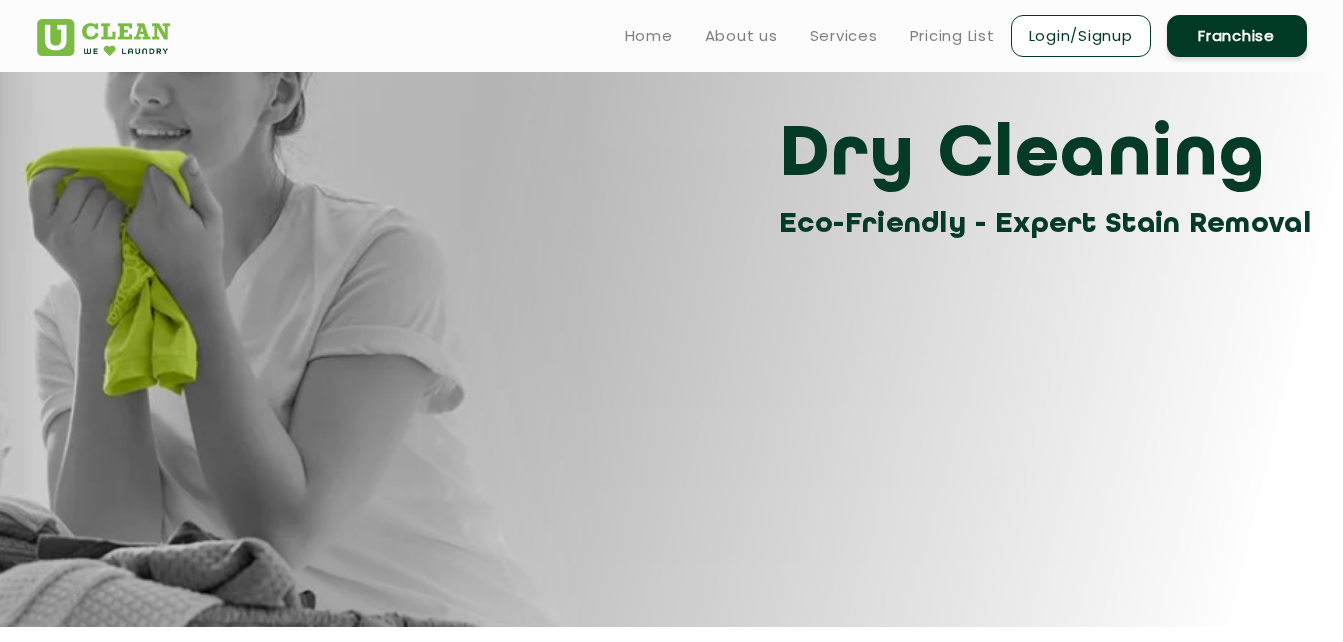 scroll, scrollTop: 0, scrollLeft: 0, axis: both 